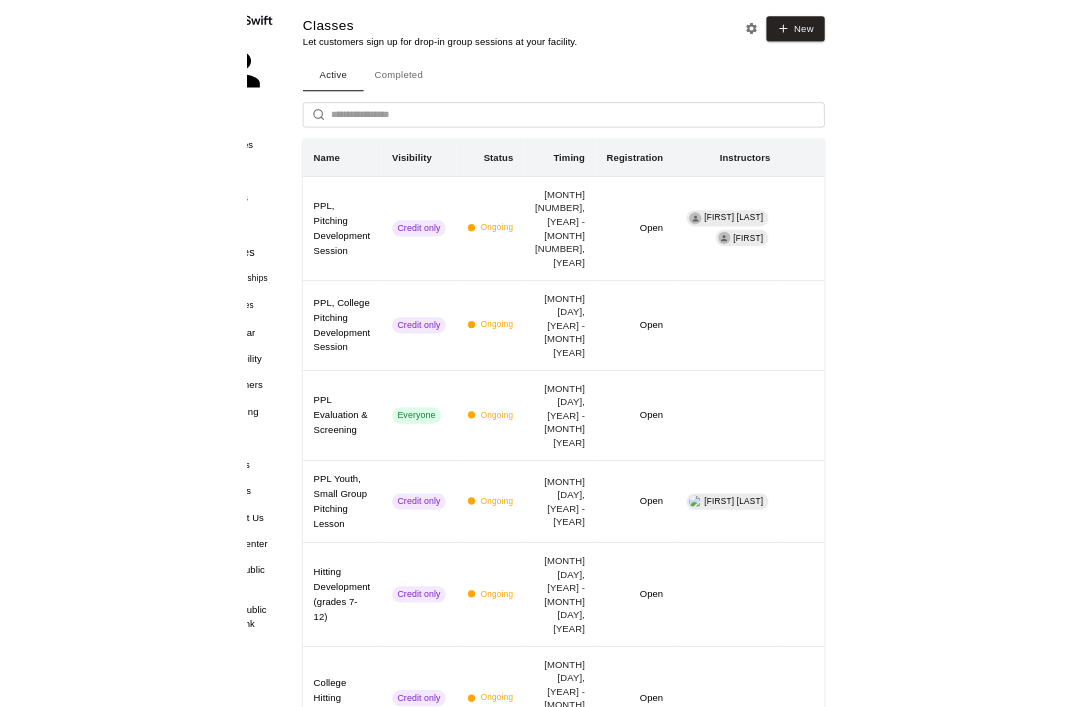 scroll, scrollTop: 0, scrollLeft: 0, axis: both 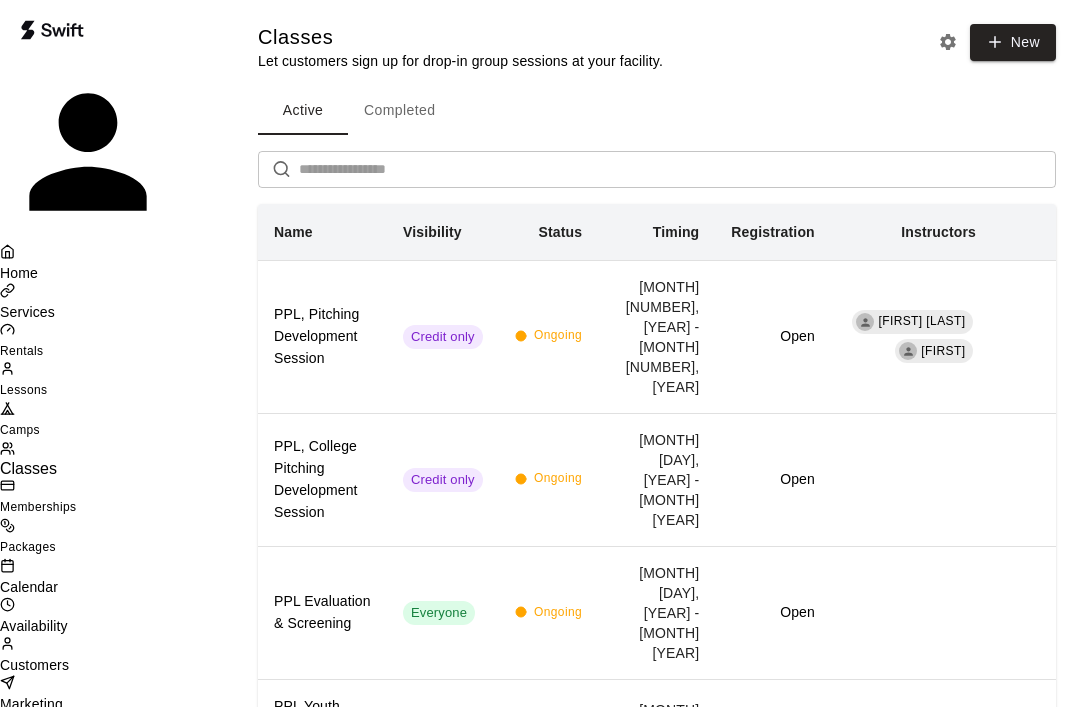 click on "Calendar" at bounding box center (117, 587) 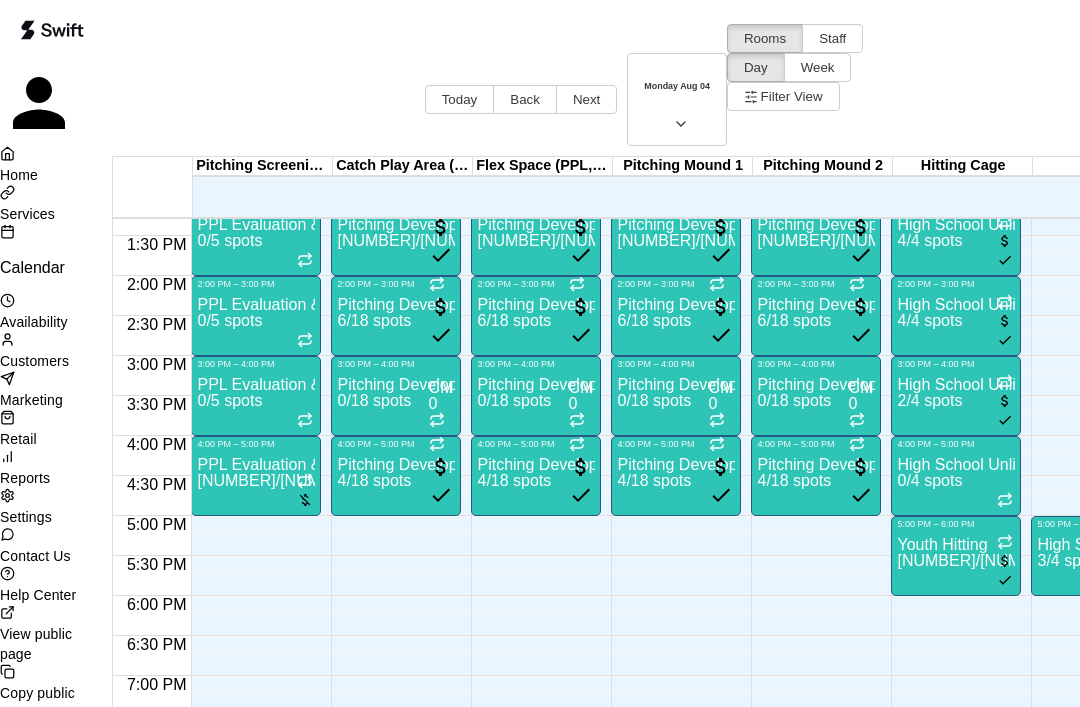 scroll, scrollTop: 1057, scrollLeft: 77, axis: both 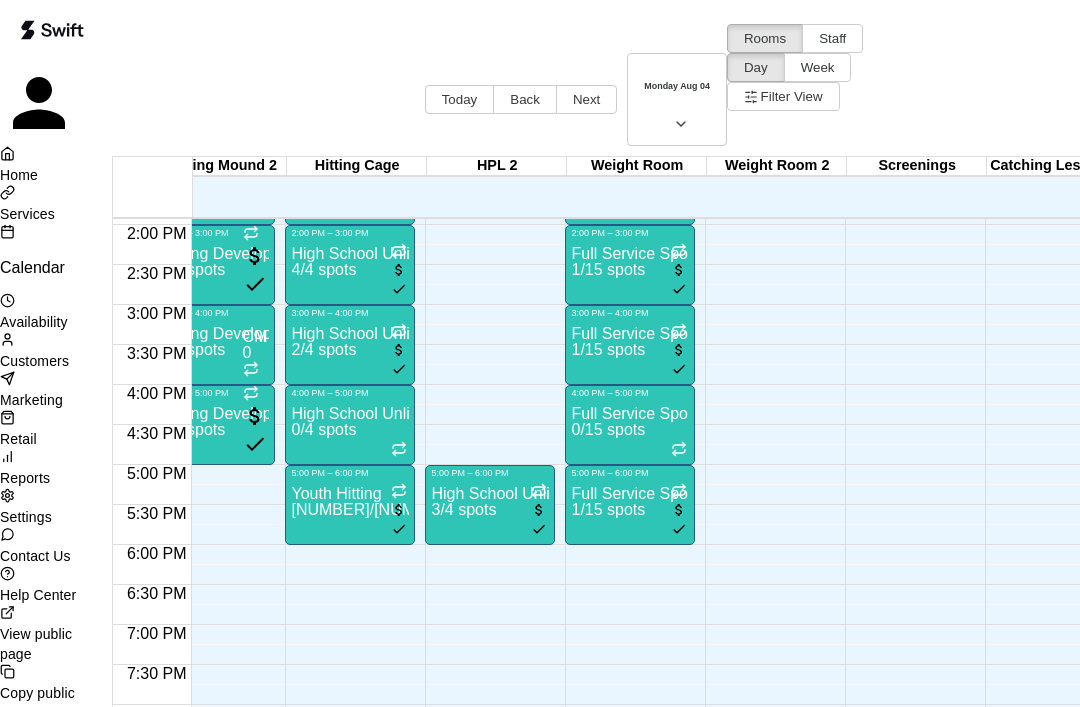 click at bounding box center [399, 351] 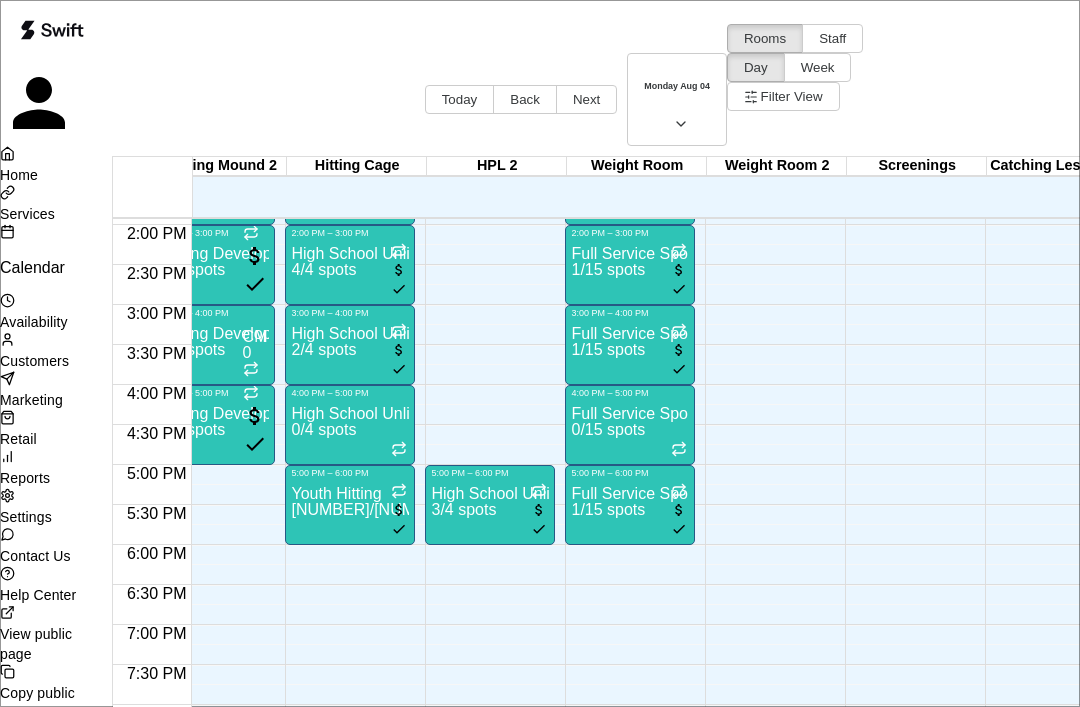 click at bounding box center (71, 3312) 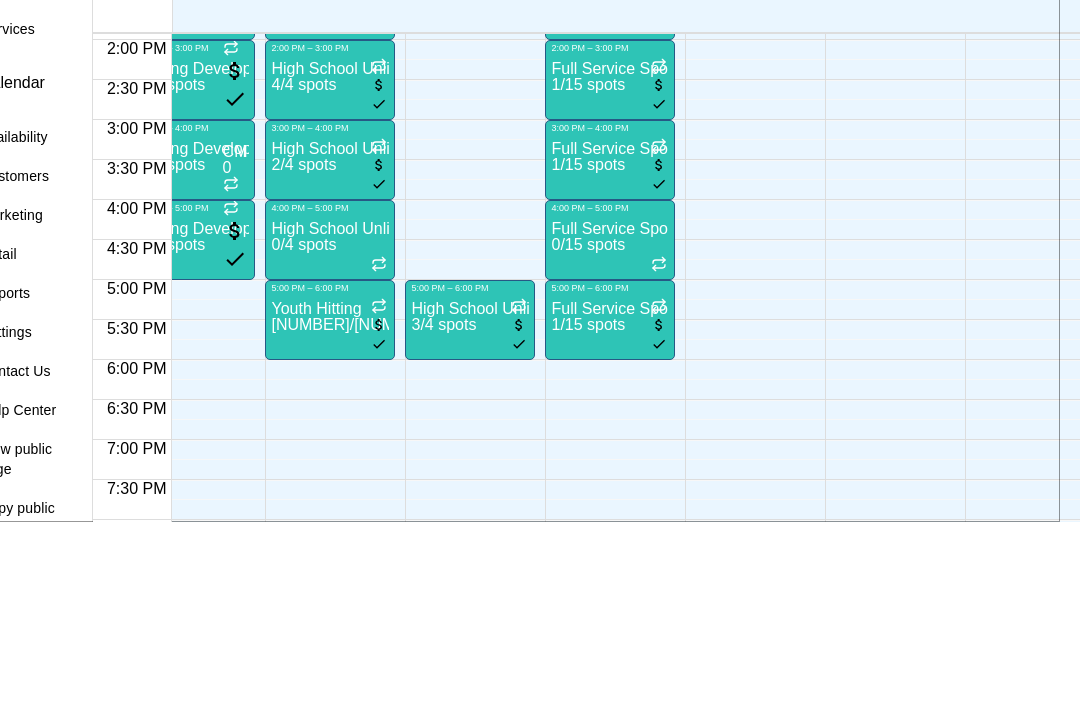 type on "*****" 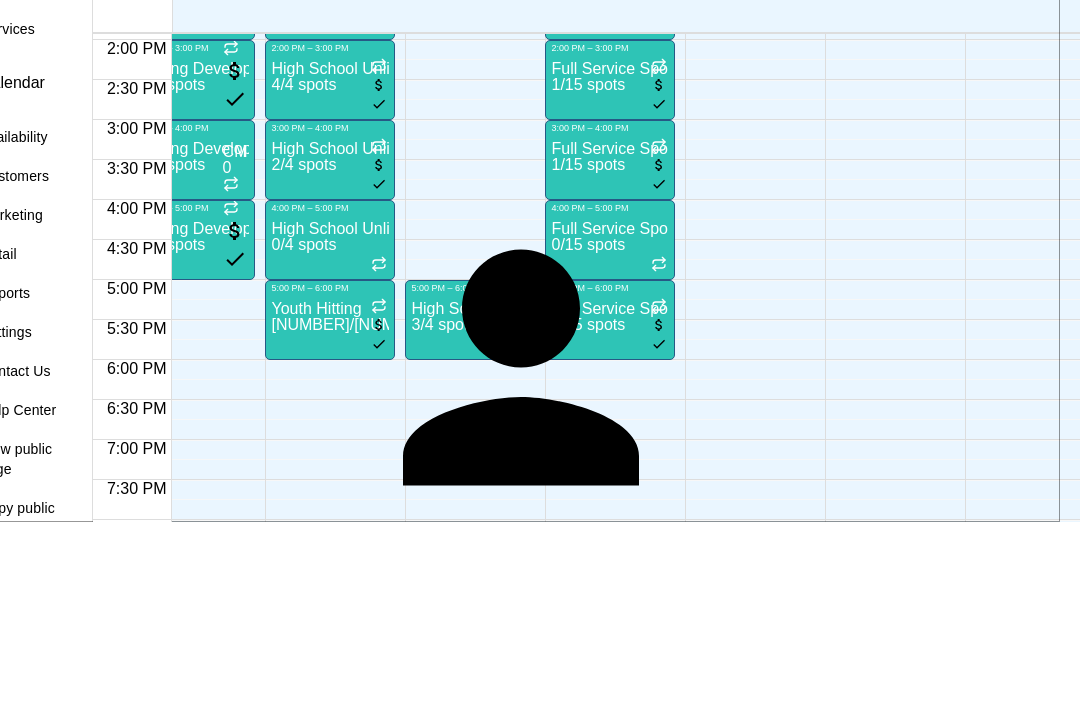 click on "[EMAIL]" at bounding box center [366, 1222] 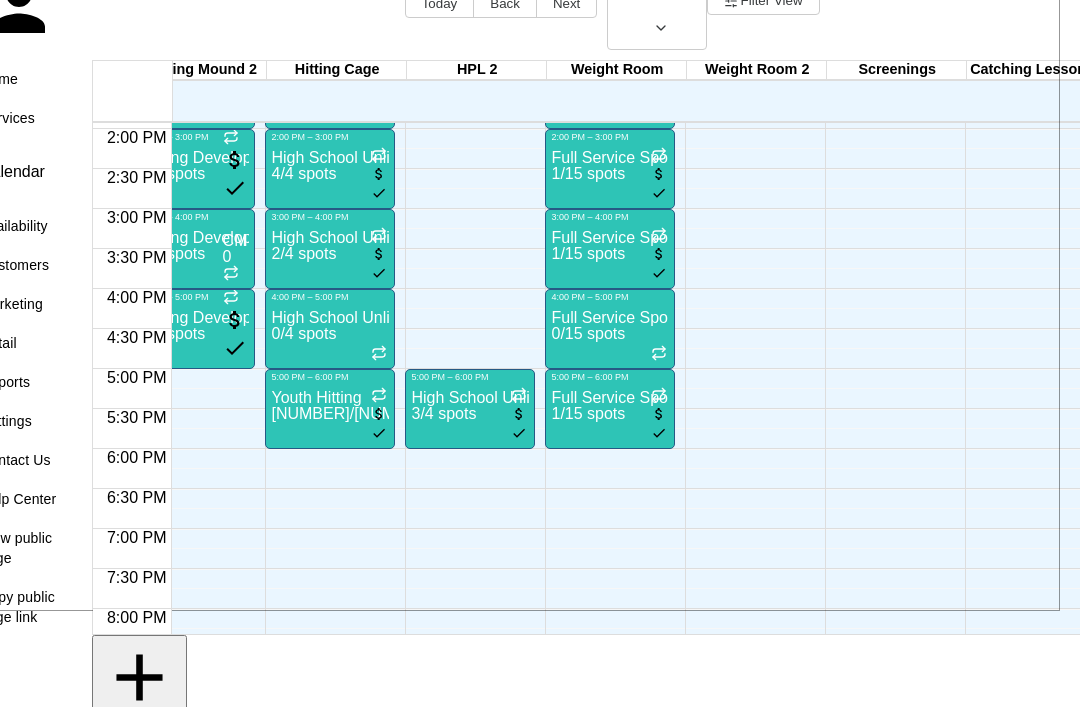 click 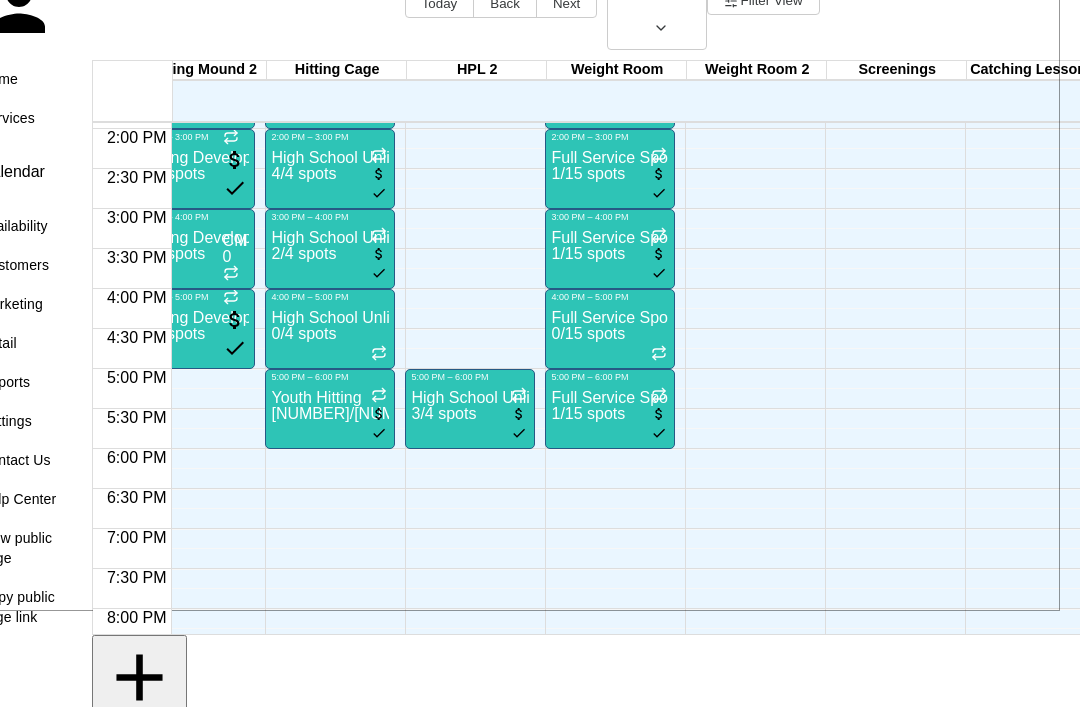 click on "Done" at bounding box center [4, 6258] 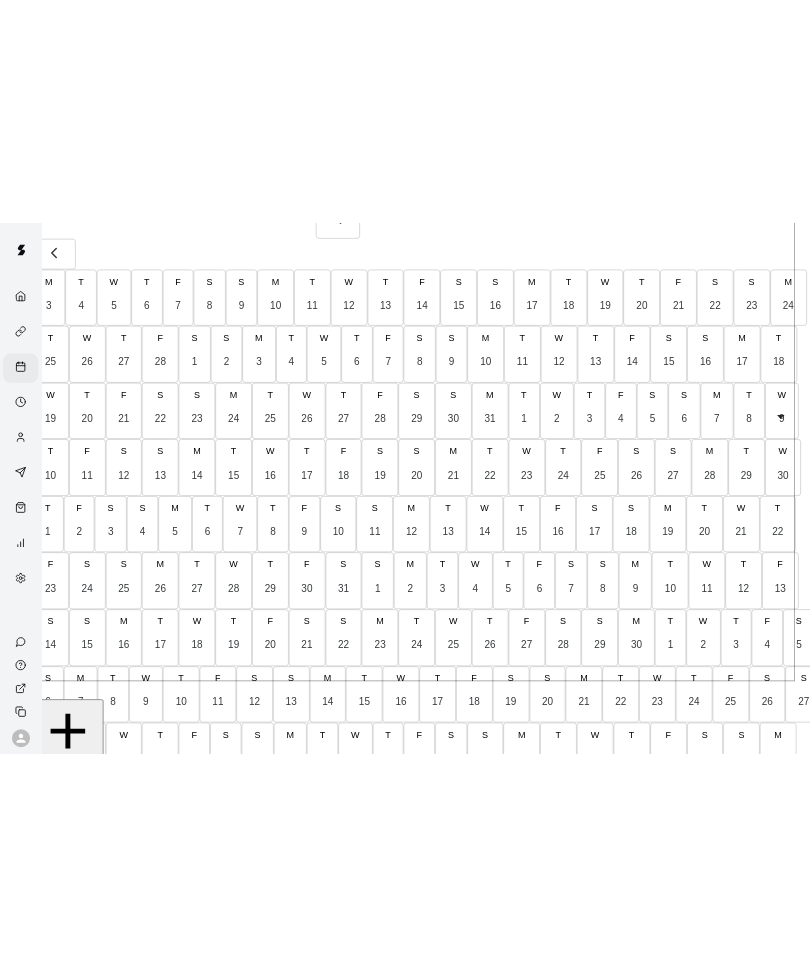 scroll, scrollTop: 0, scrollLeft: 0, axis: both 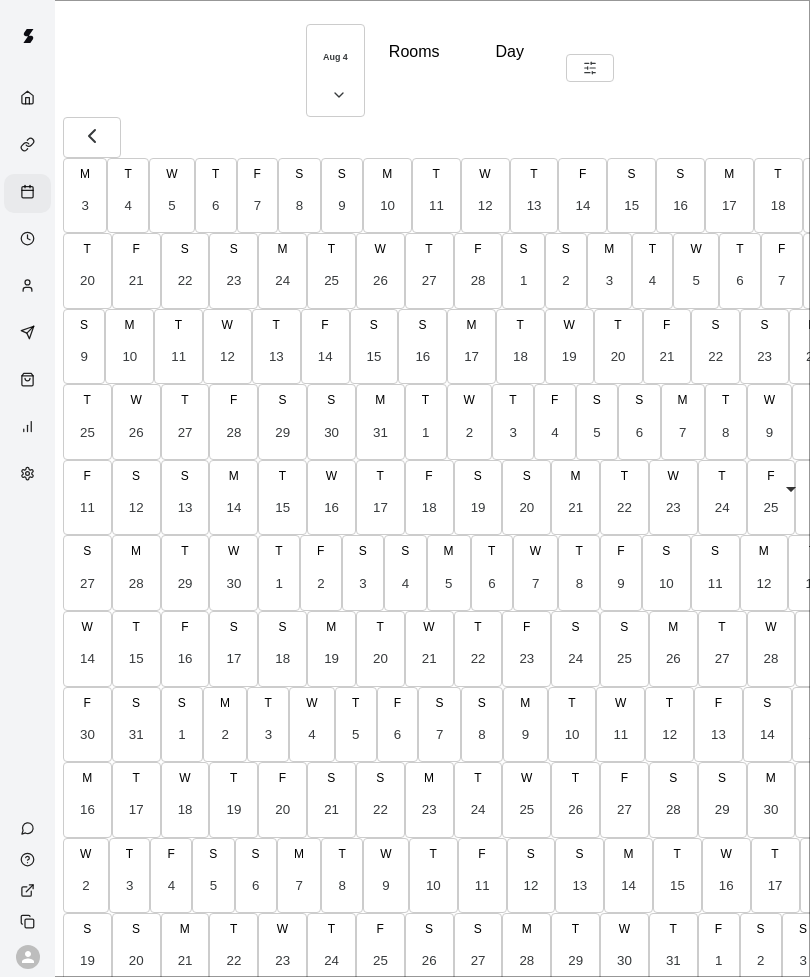 click 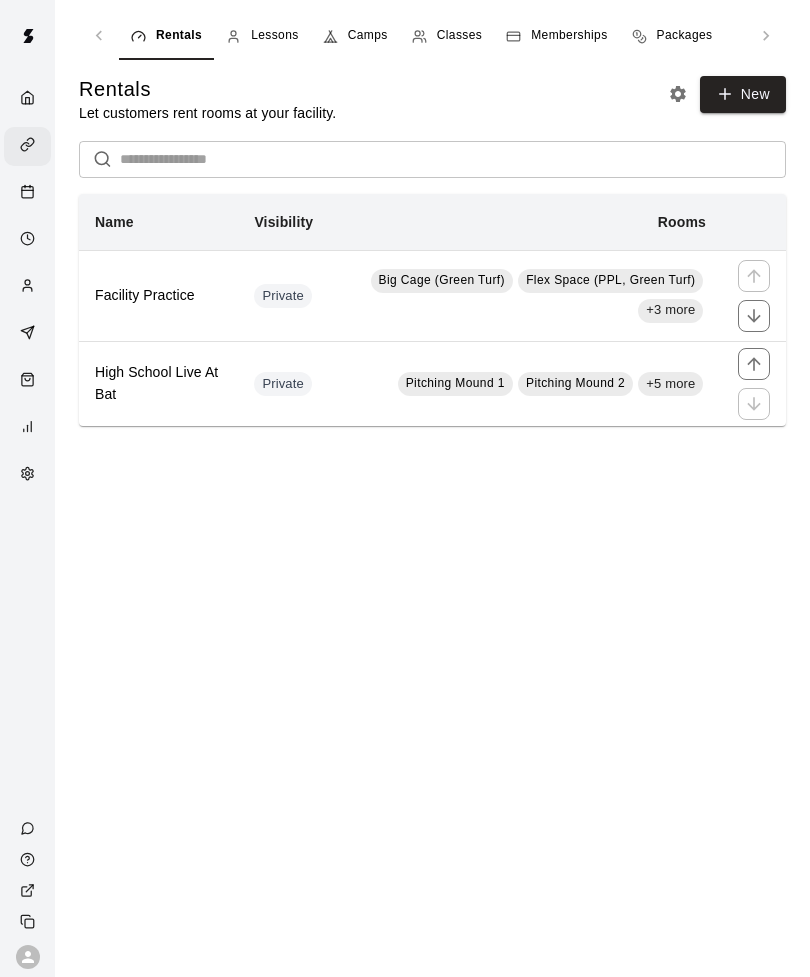 click on "Memberships" at bounding box center [569, 36] 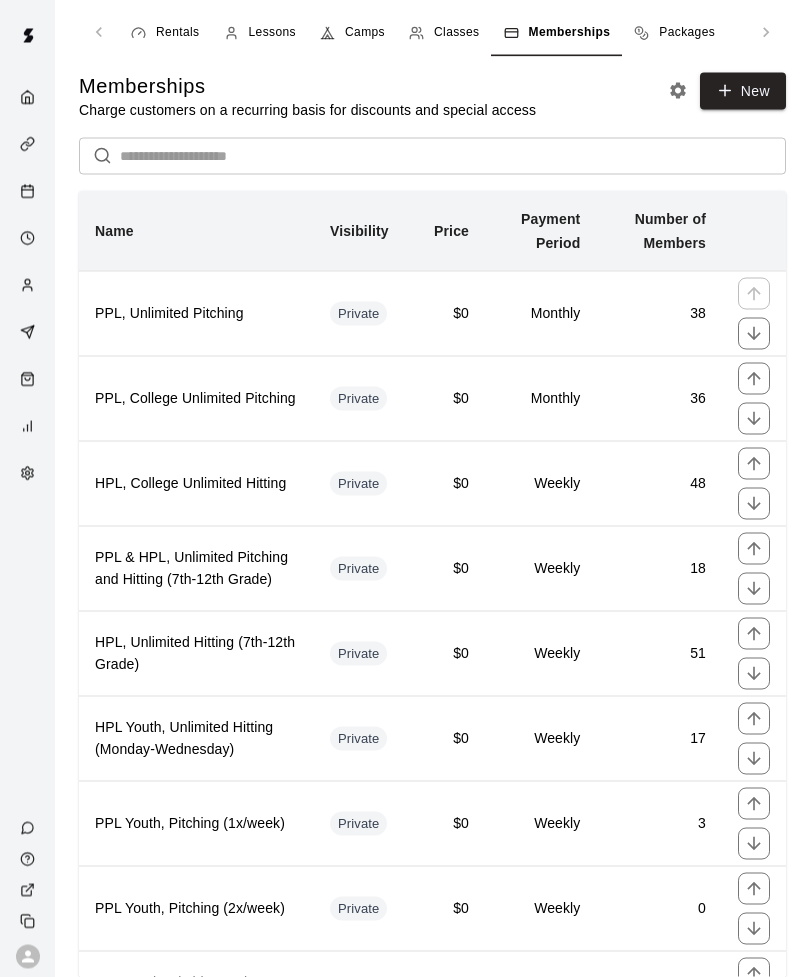 scroll, scrollTop: 0, scrollLeft: 0, axis: both 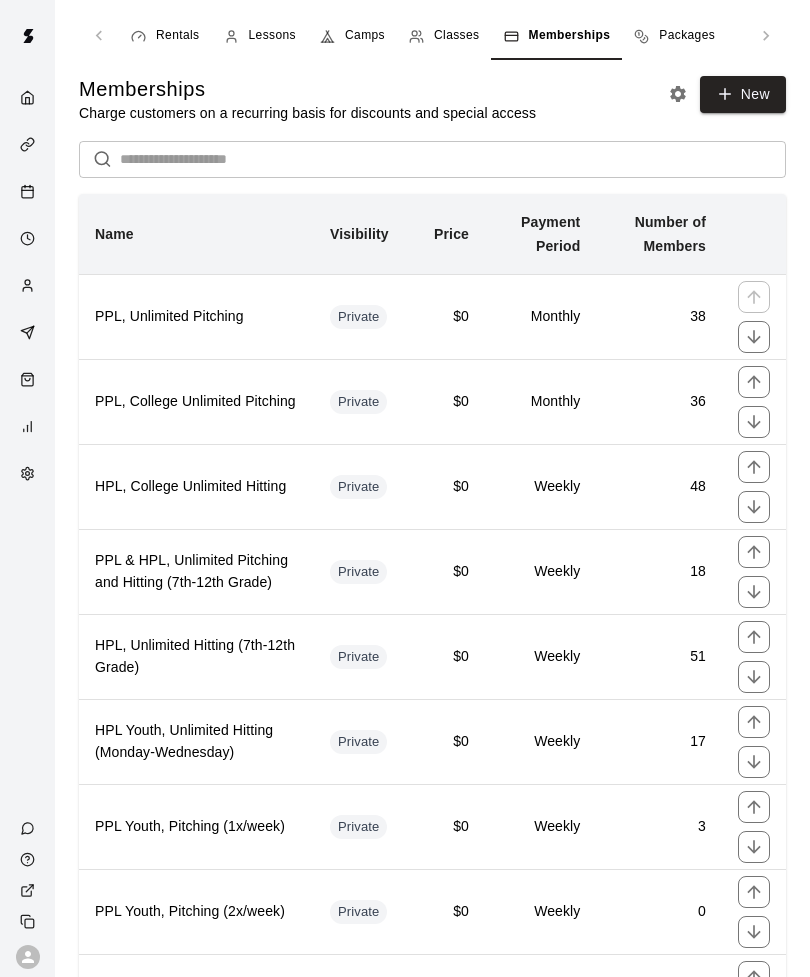 click on "HPL, Unlimited Hitting (7th-12th Grade)" at bounding box center (196, 657) 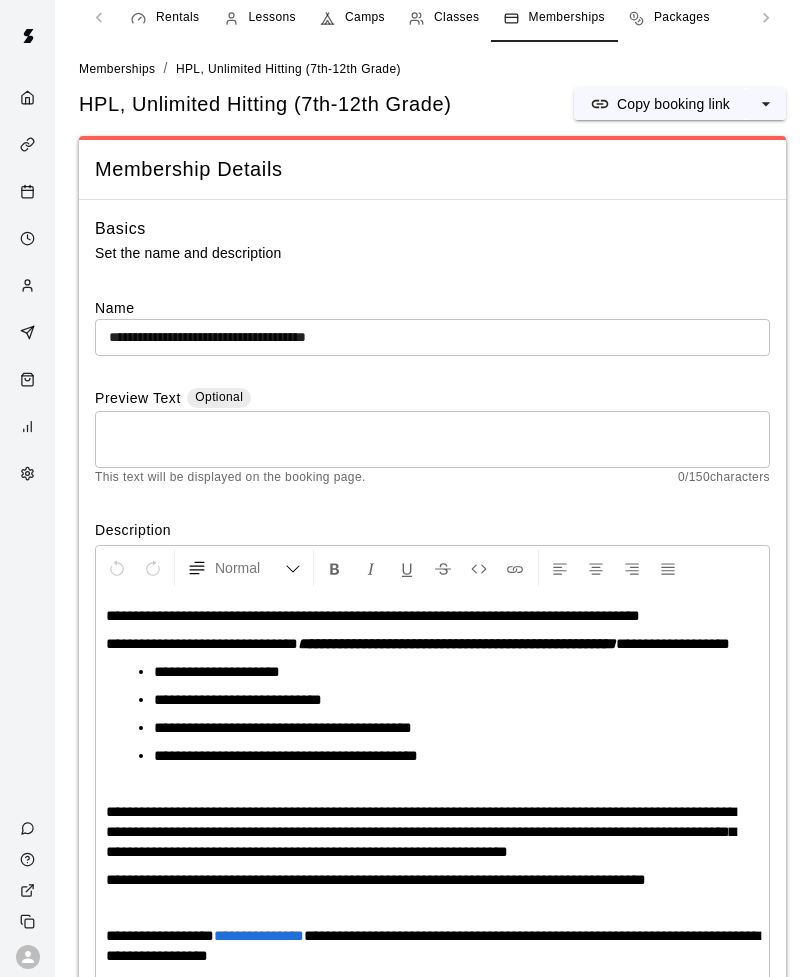 scroll, scrollTop: 0, scrollLeft: 0, axis: both 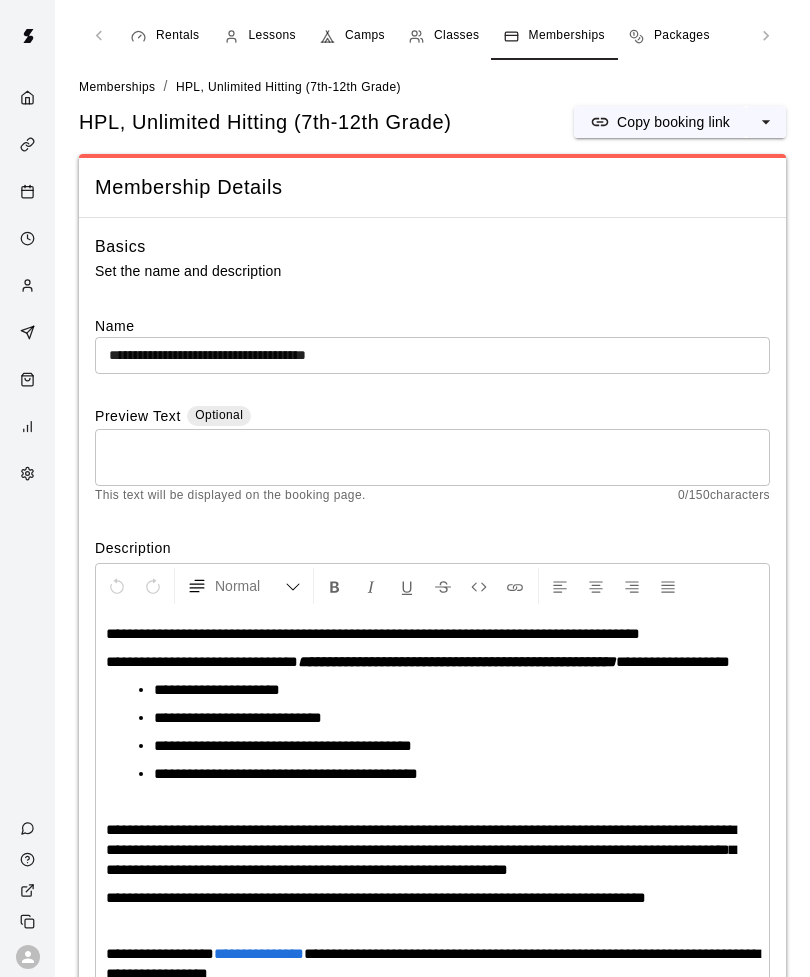 click 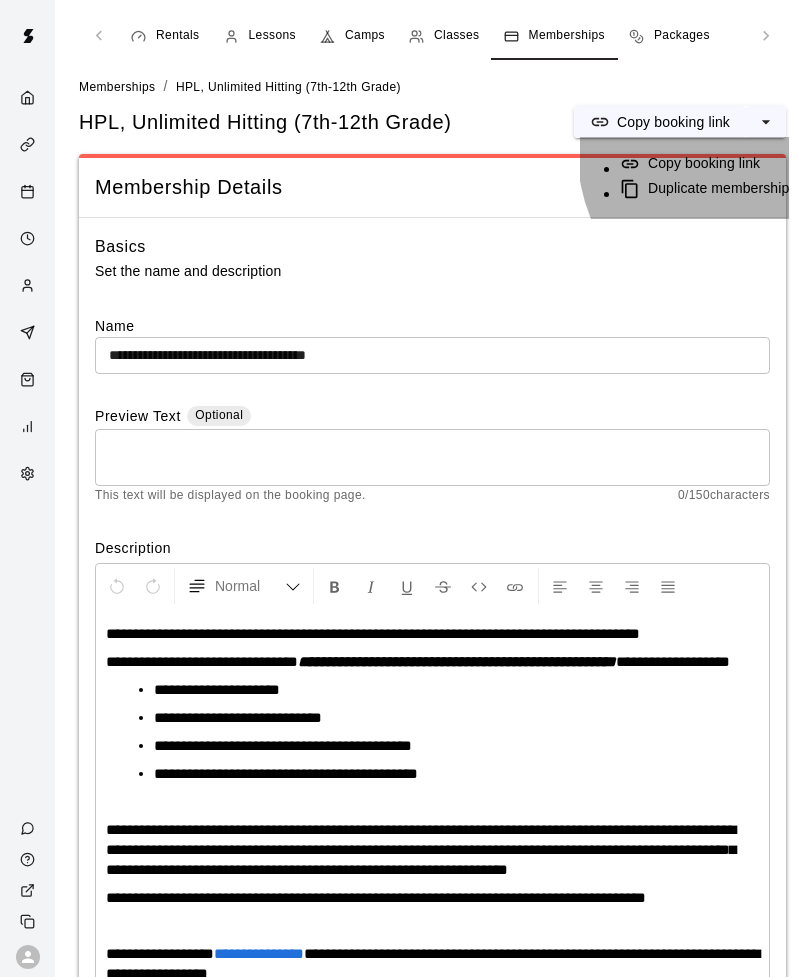 click on "Duplicate membership" at bounding box center [718, 189] 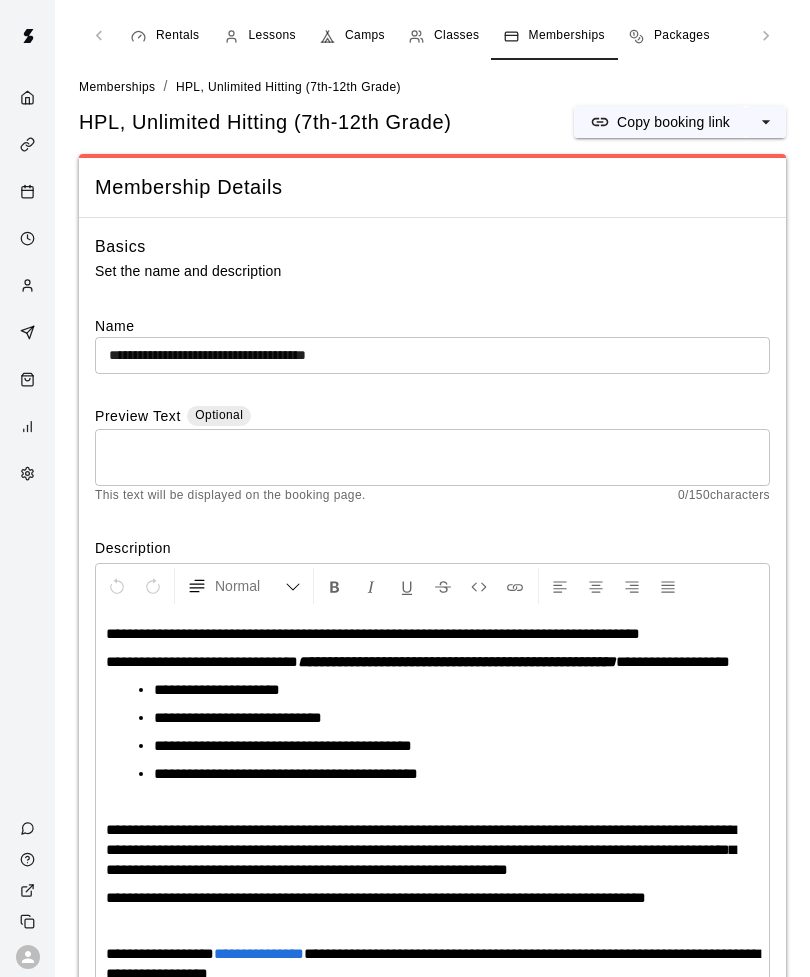 scroll, scrollTop: 36, scrollLeft: 0, axis: vertical 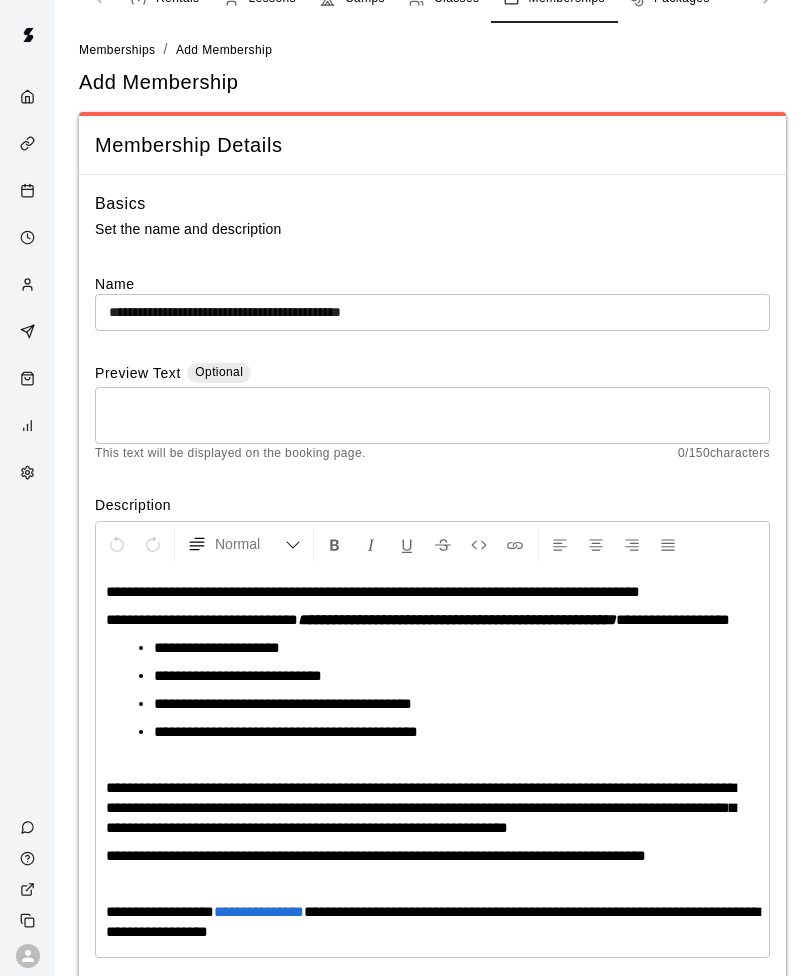 click on "**********" at bounding box center (432, 313) 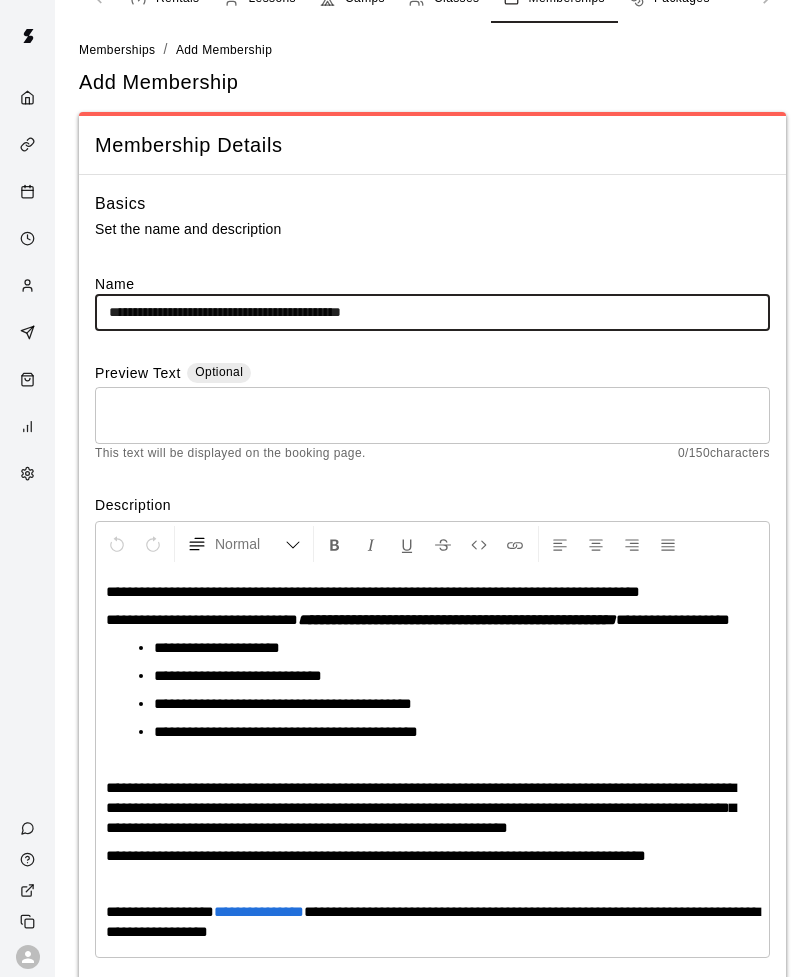 scroll, scrollTop: 36, scrollLeft: 0, axis: vertical 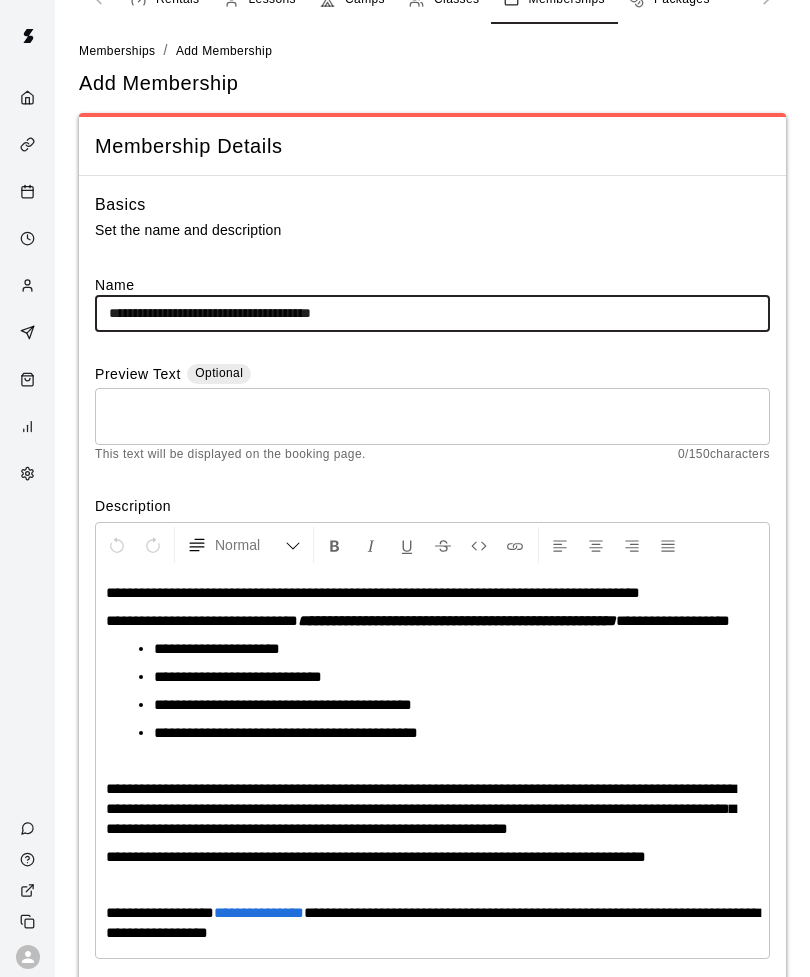 click on "**********" at bounding box center (432, 313) 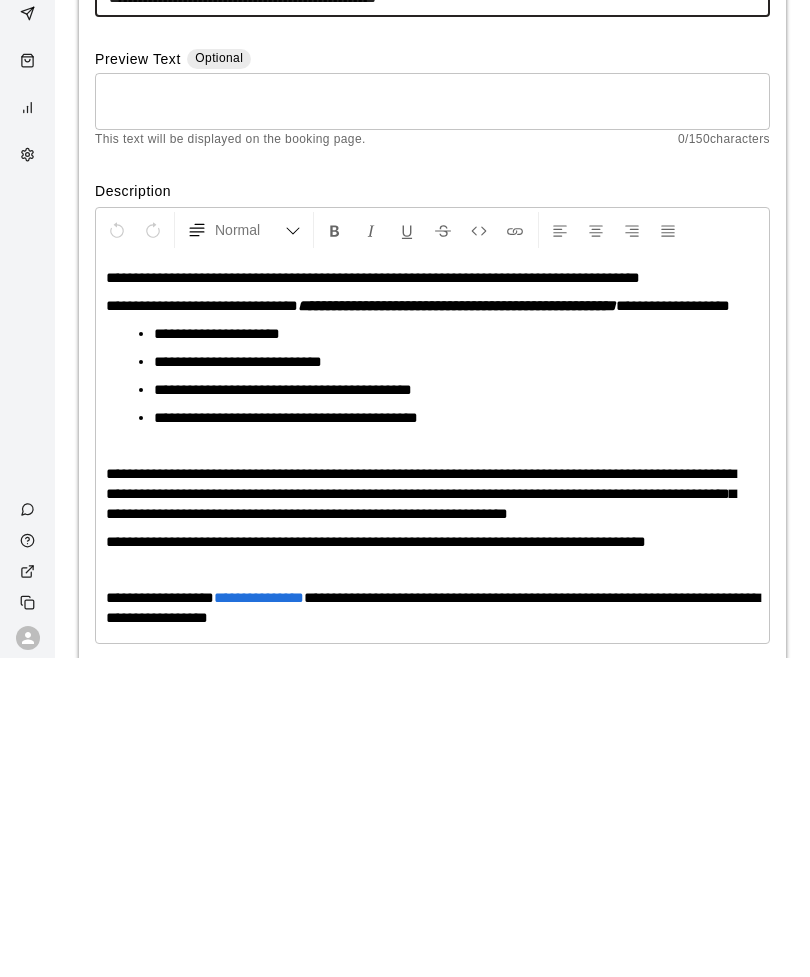 scroll, scrollTop: 36, scrollLeft: 0, axis: vertical 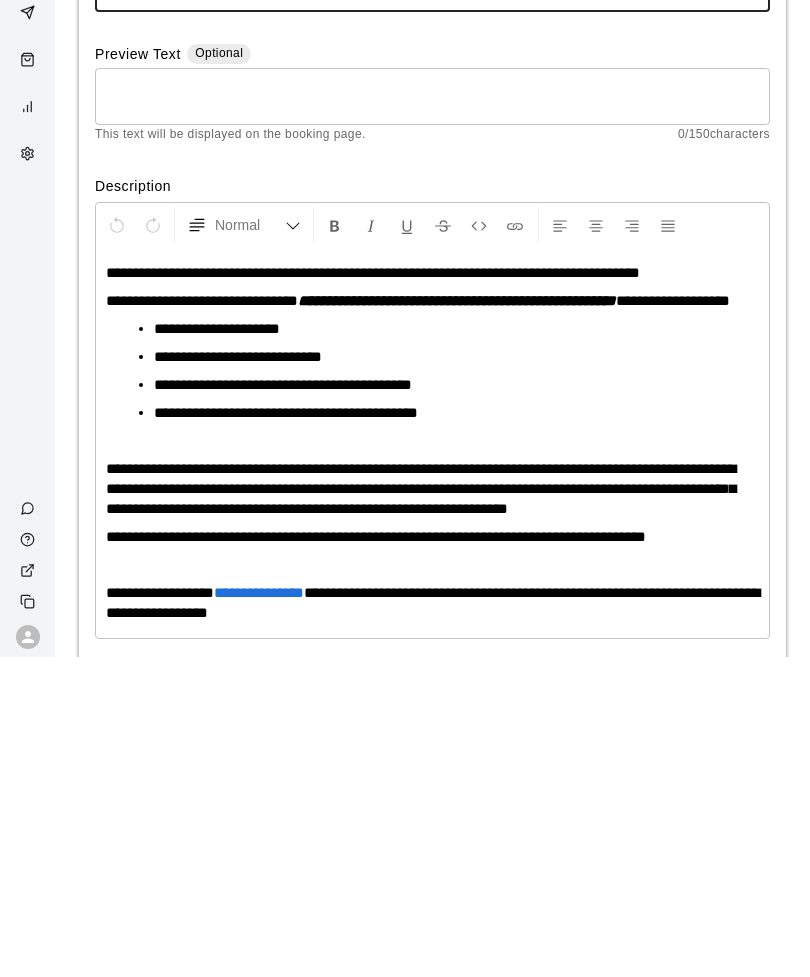 type on "**********" 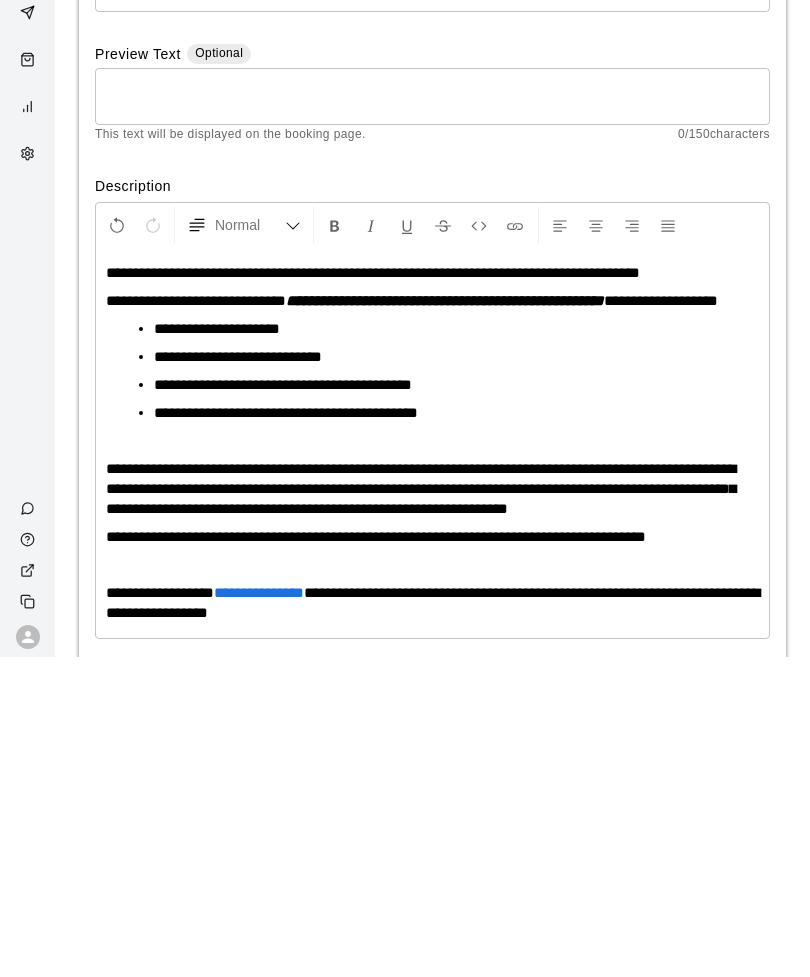 type 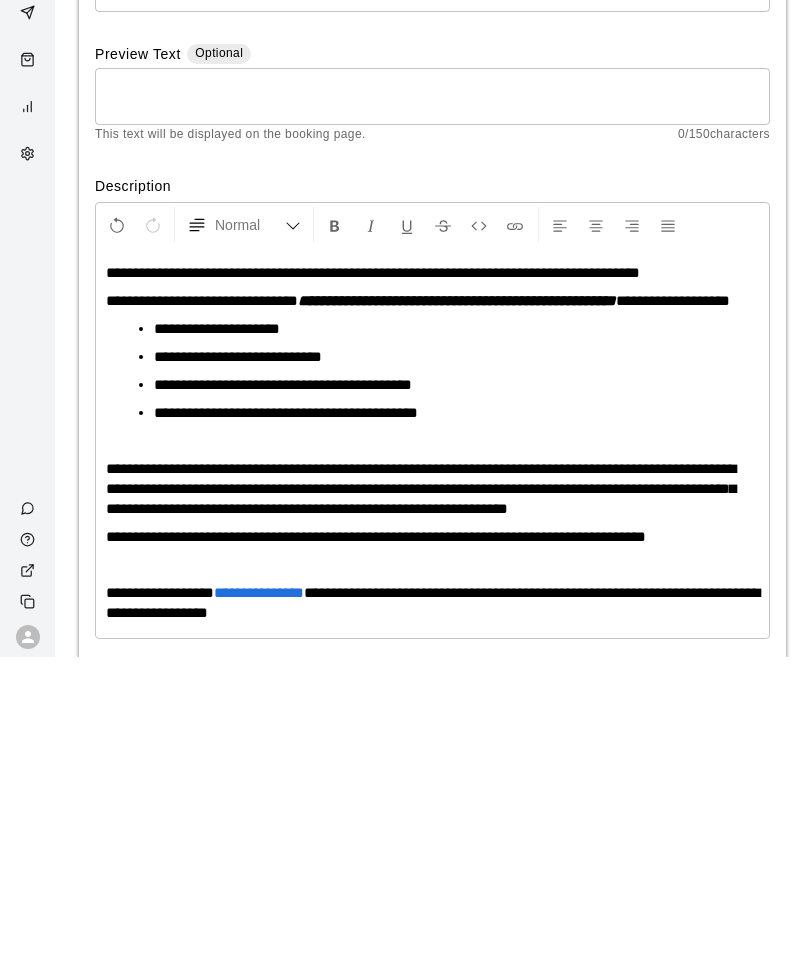 click on "**********" at bounding box center [432, 763] 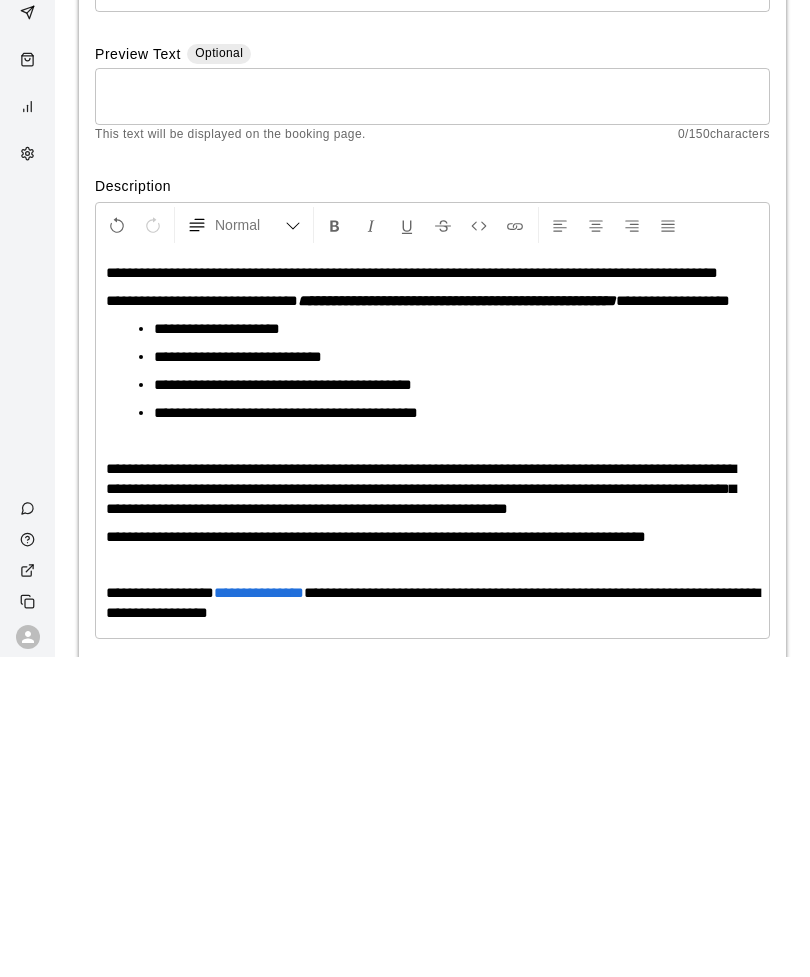 click on "**********" at bounding box center (440, 733) 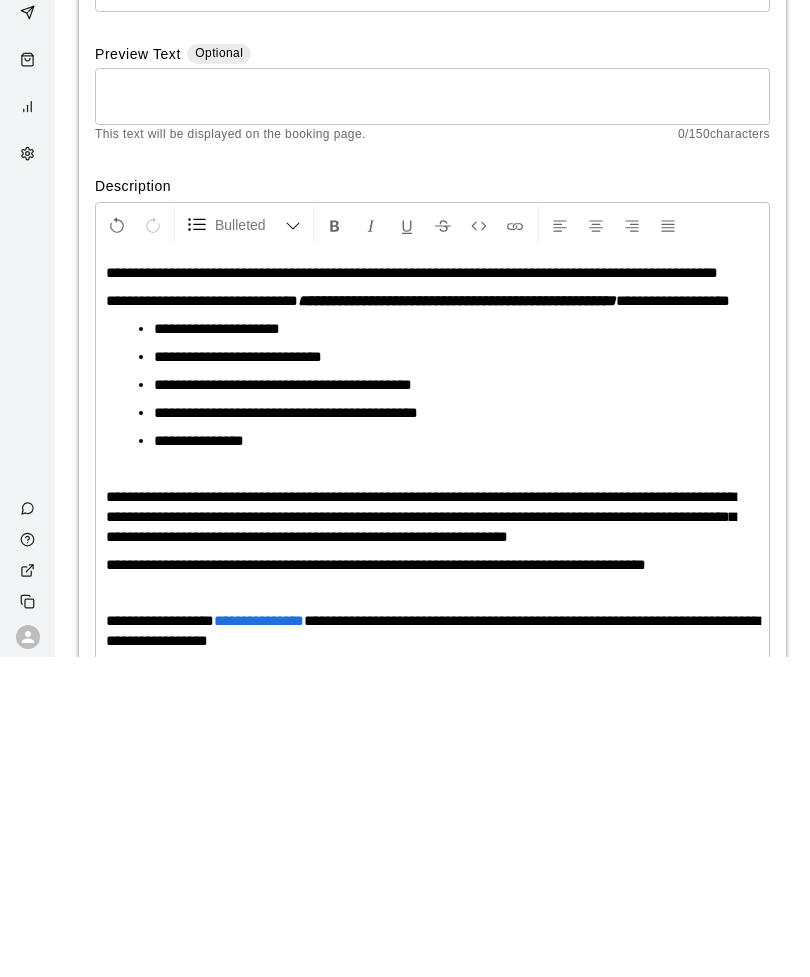 scroll, scrollTop: 356, scrollLeft: 0, axis: vertical 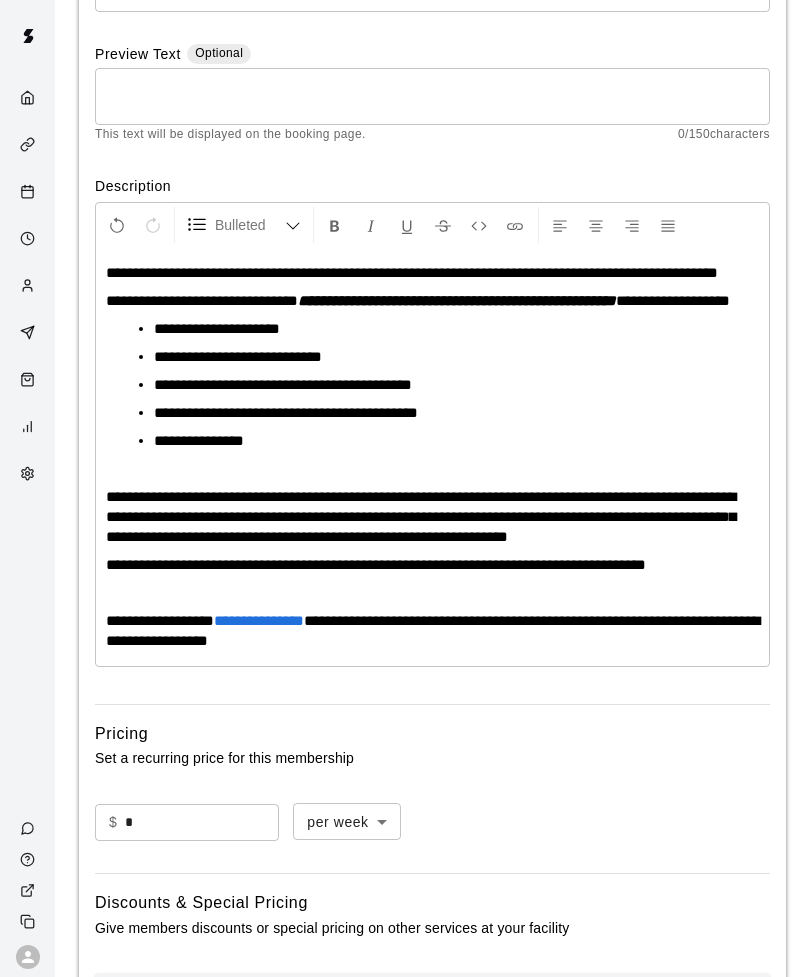click on "**********" at bounding box center [440, 441] 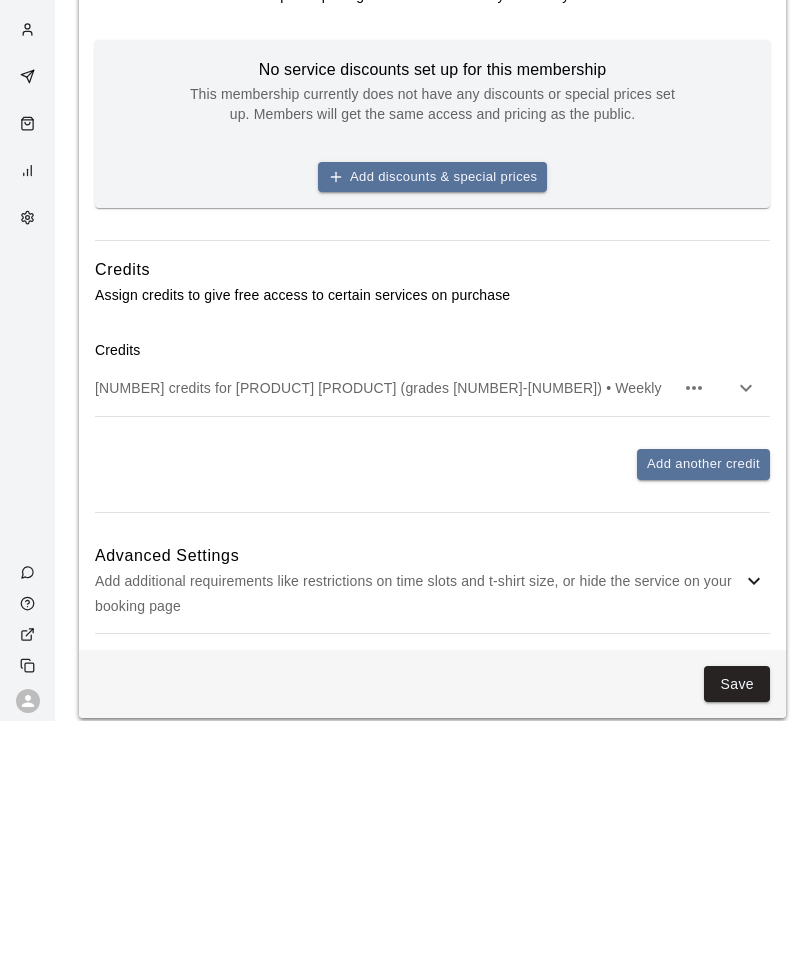 scroll, scrollTop: 1091, scrollLeft: 0, axis: vertical 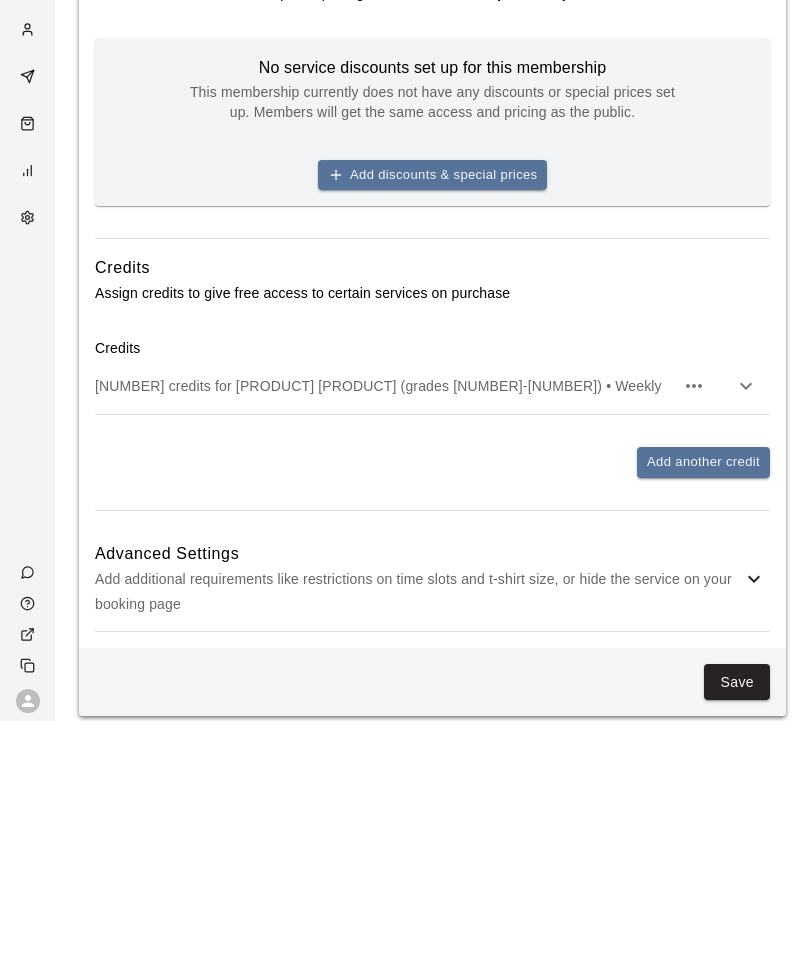 click on "Add another credit" at bounding box center [703, 718] 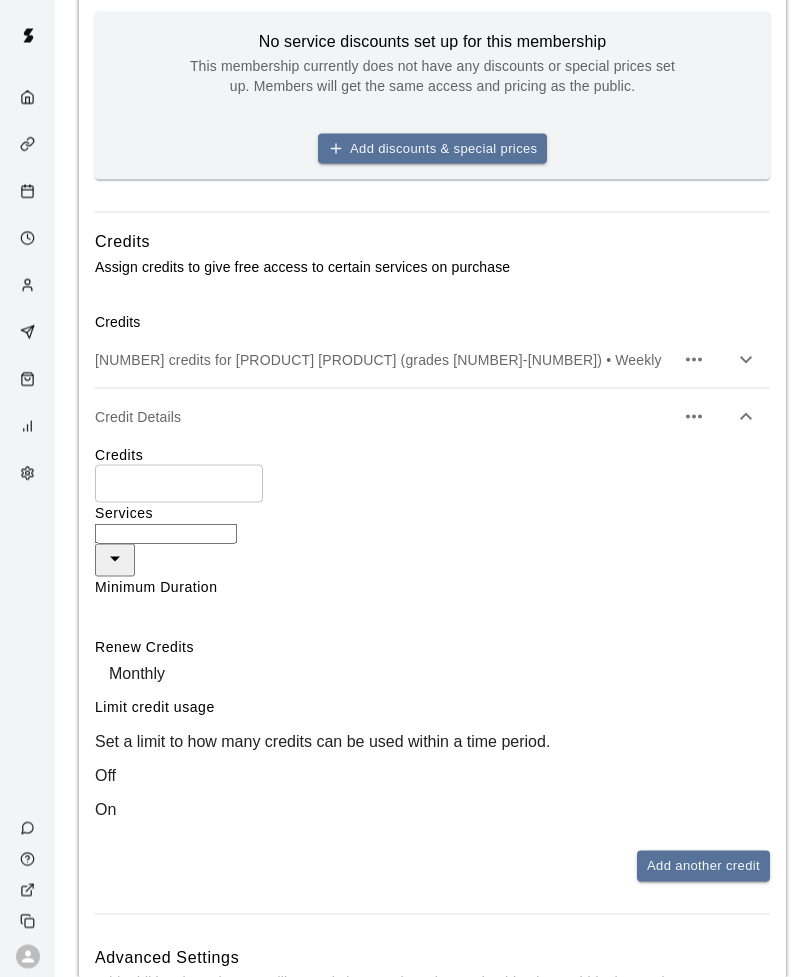 scroll, scrollTop: 1376, scrollLeft: 0, axis: vertical 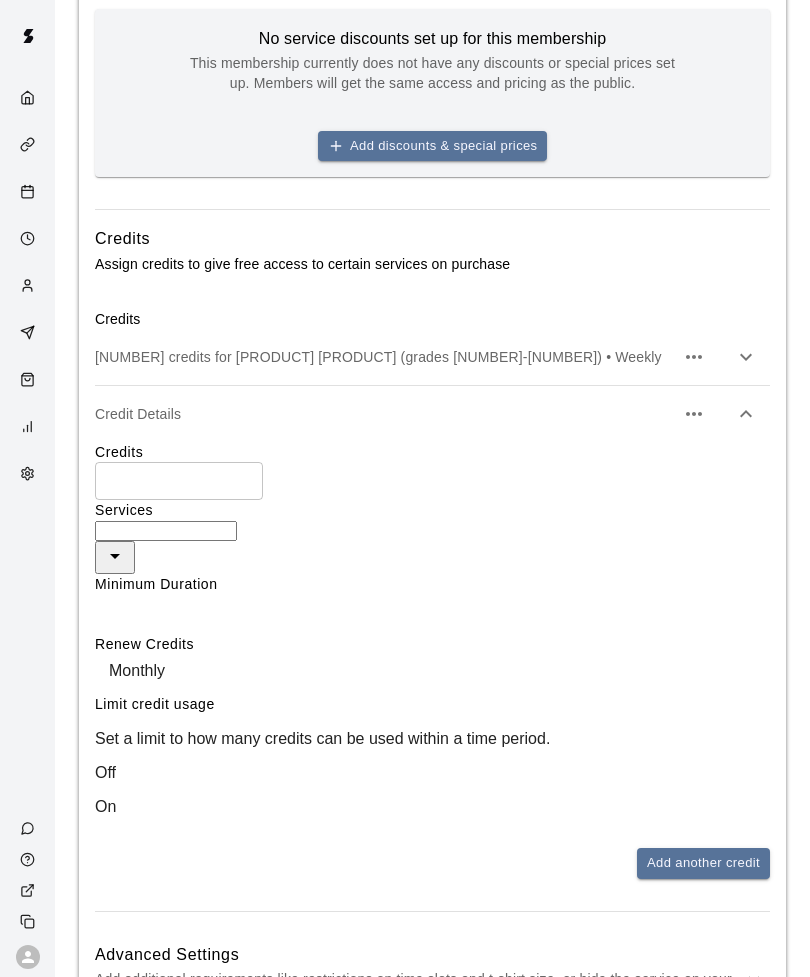 click 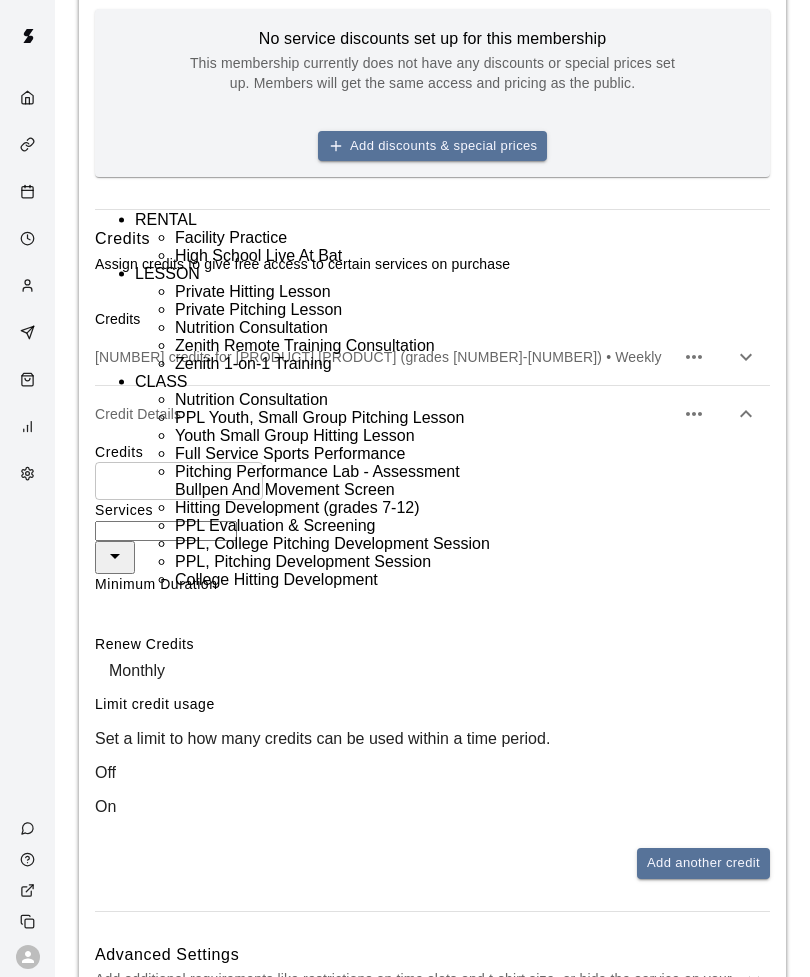 scroll, scrollTop: 326, scrollLeft: 0, axis: vertical 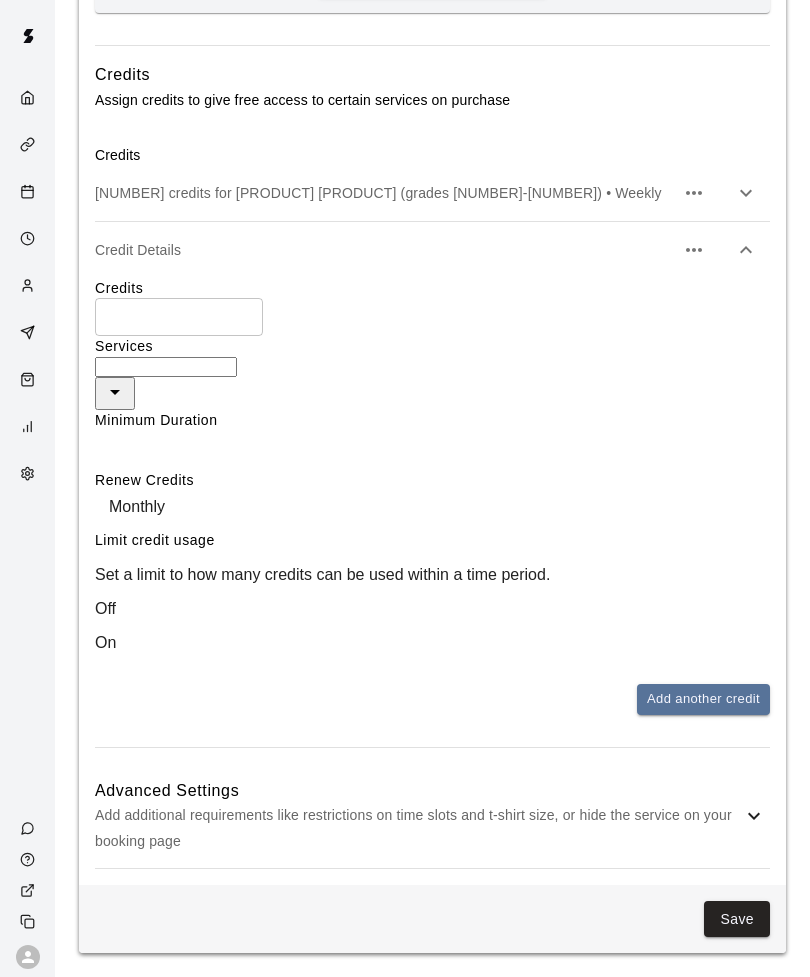click on "Save" at bounding box center (737, 919) 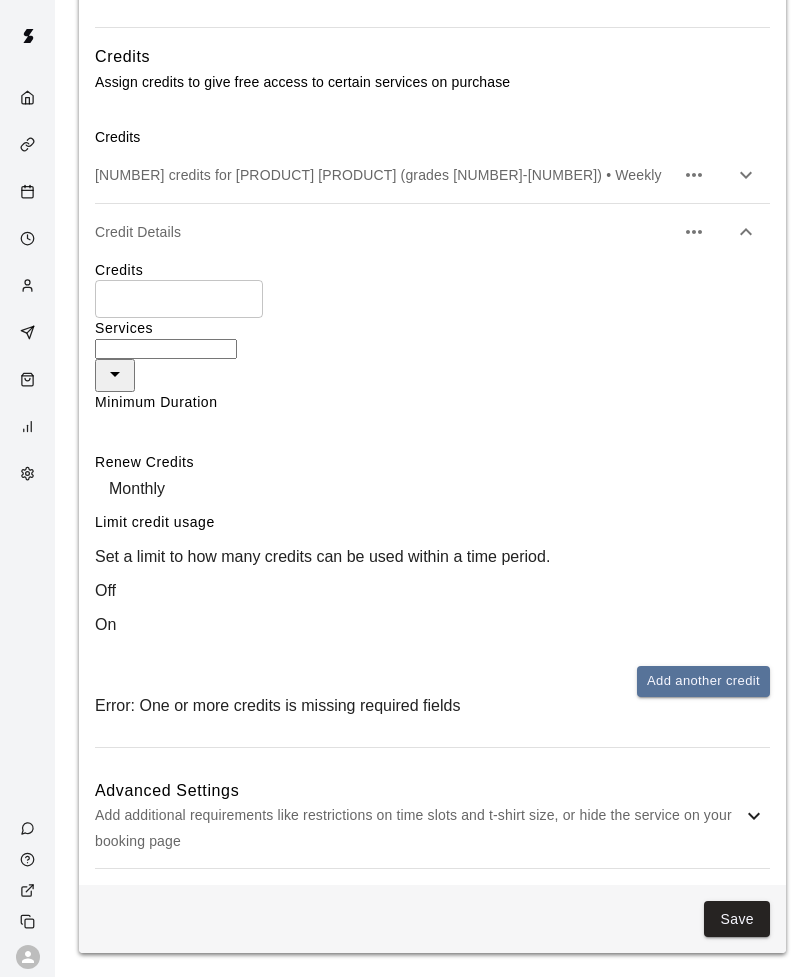 click 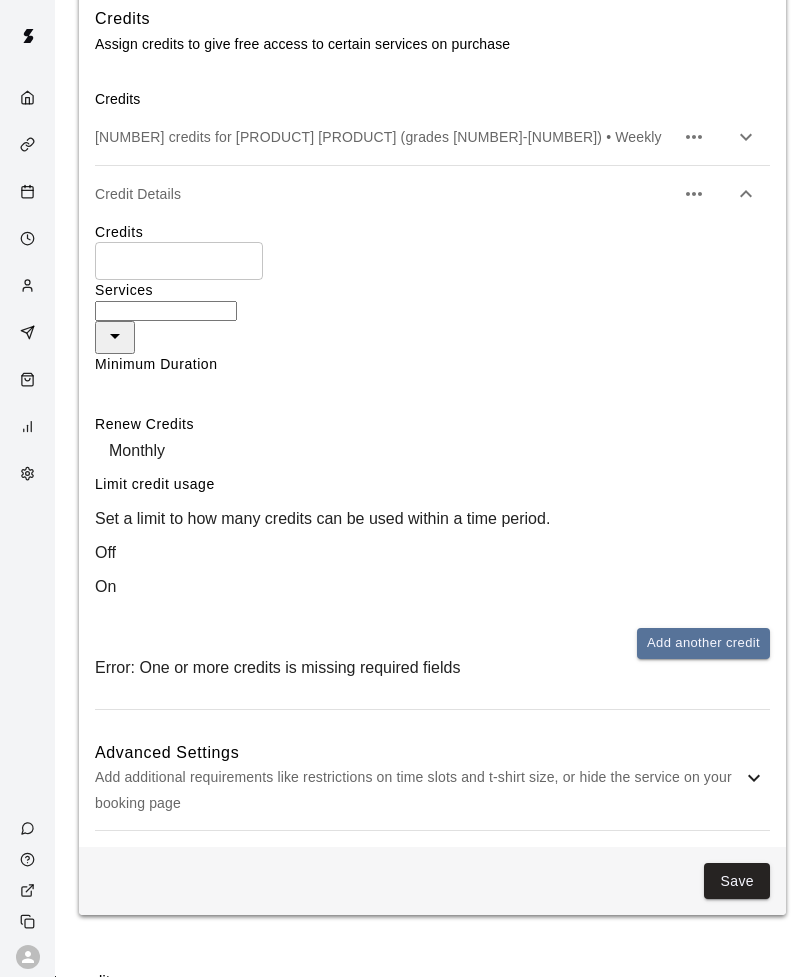 click on "Delete credit" at bounding box center (405, 1033) 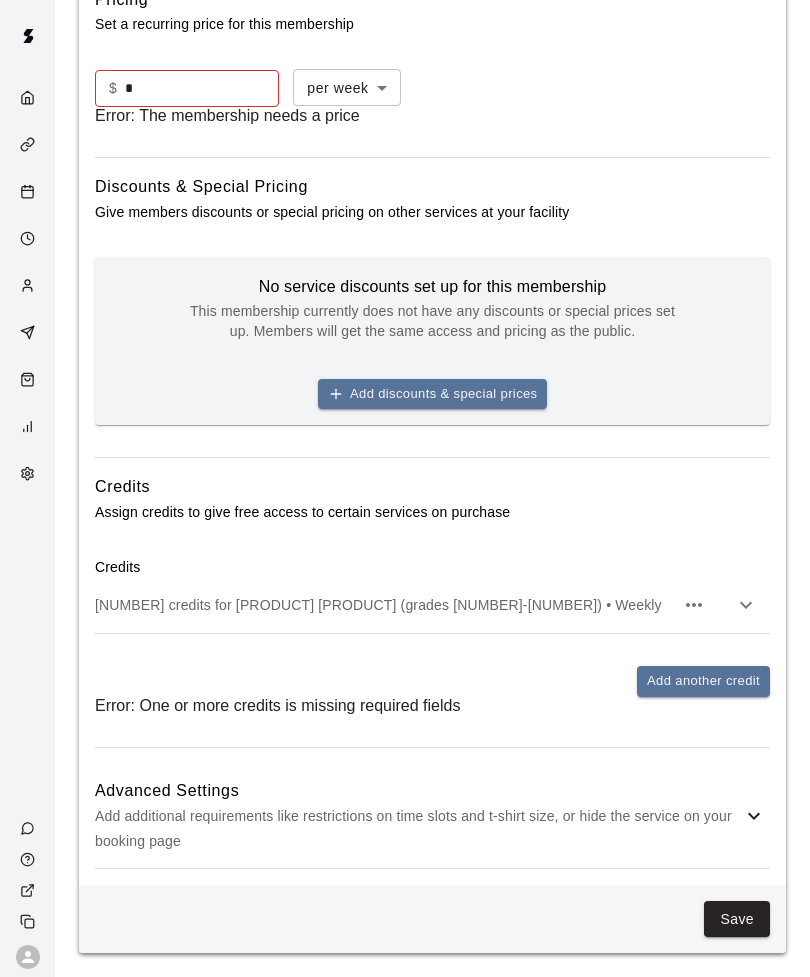 click on "Save" at bounding box center (737, 919) 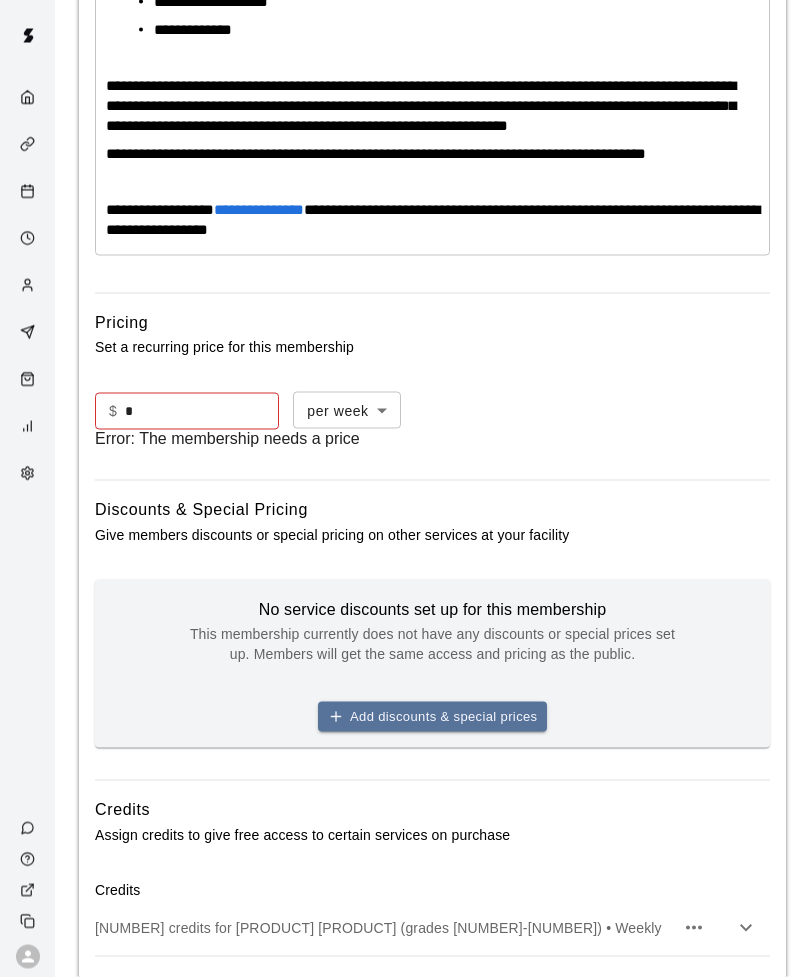 scroll, scrollTop: 864, scrollLeft: 0, axis: vertical 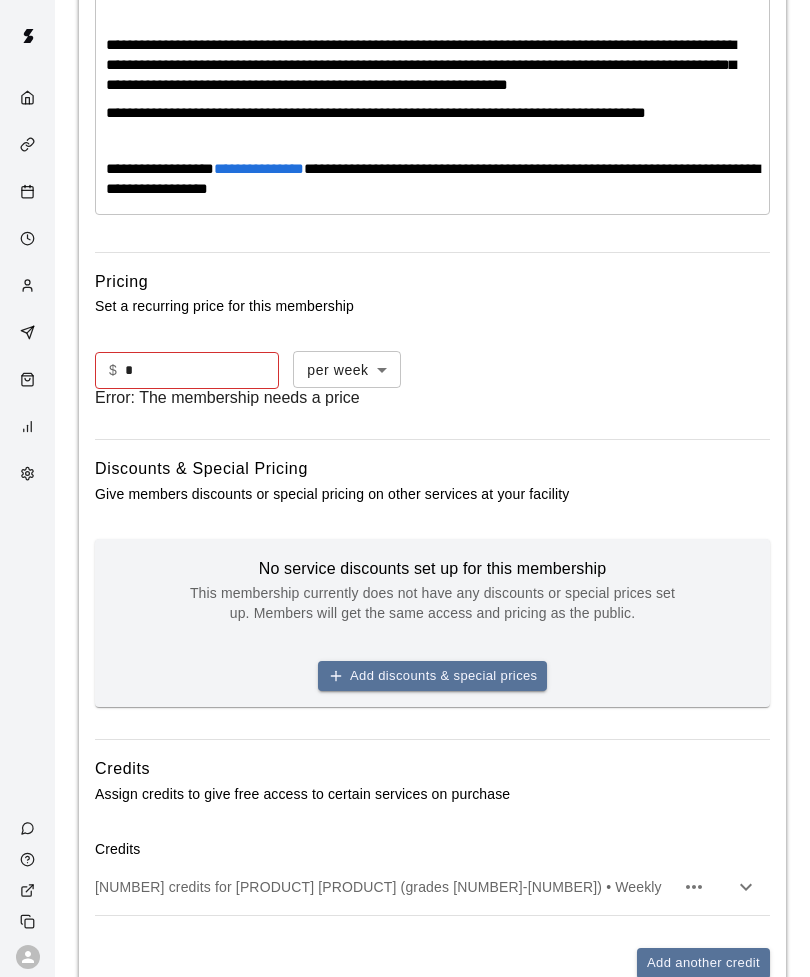 click on "*" at bounding box center (202, 370) 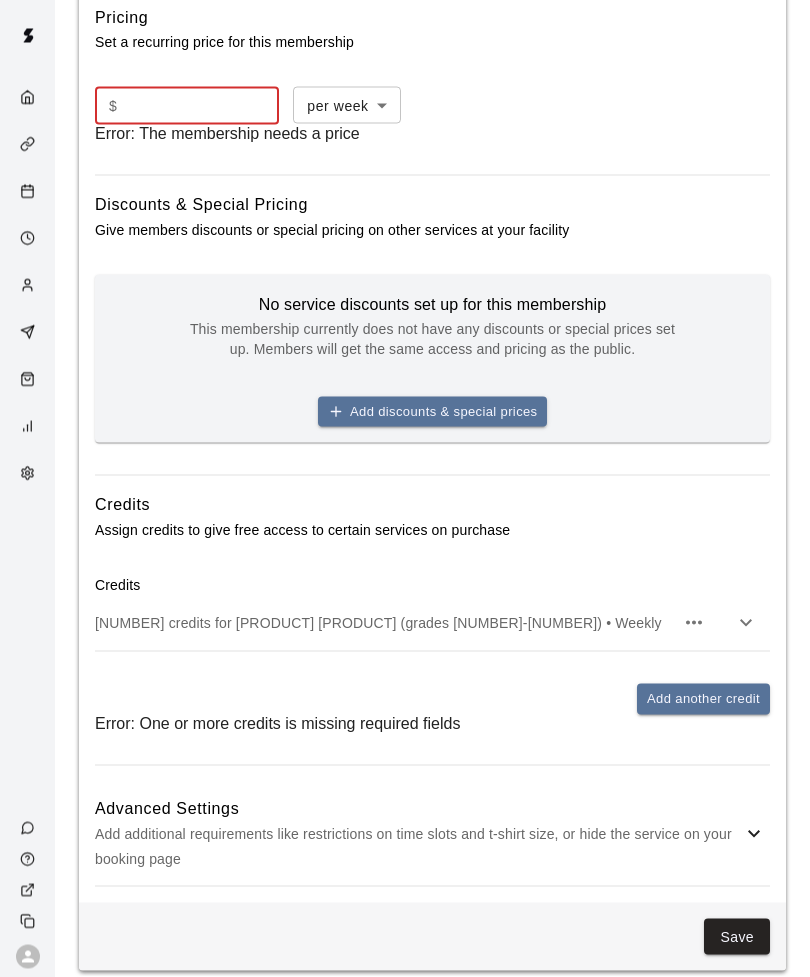 scroll, scrollTop: 1154, scrollLeft: 0, axis: vertical 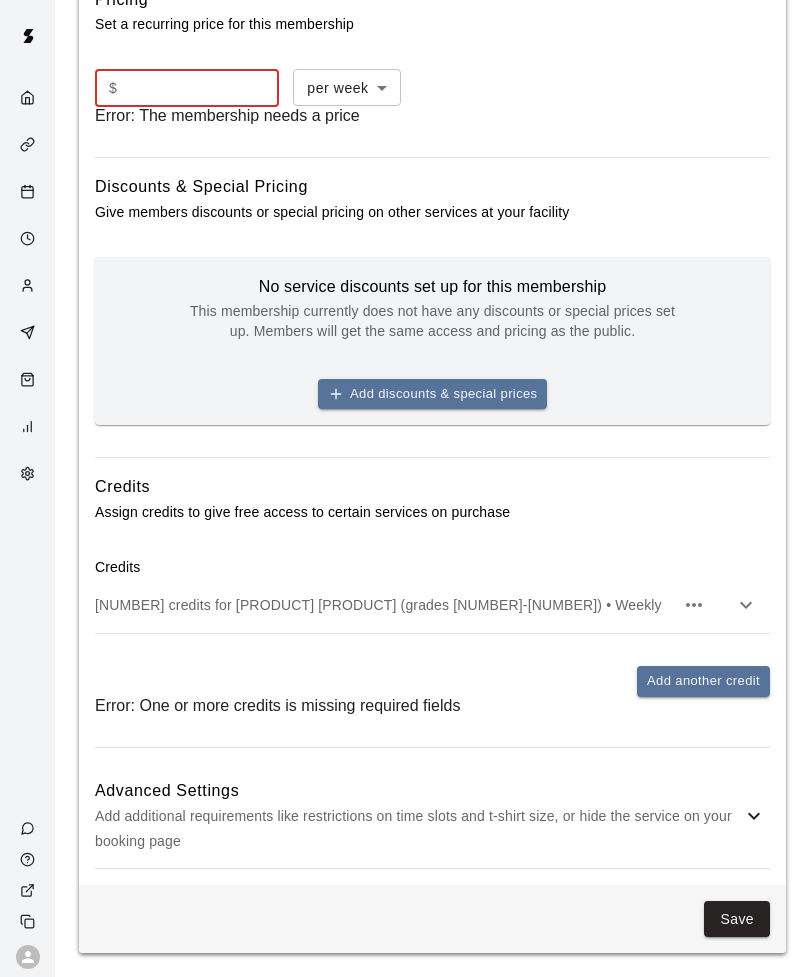 click on "Save" at bounding box center [737, 919] 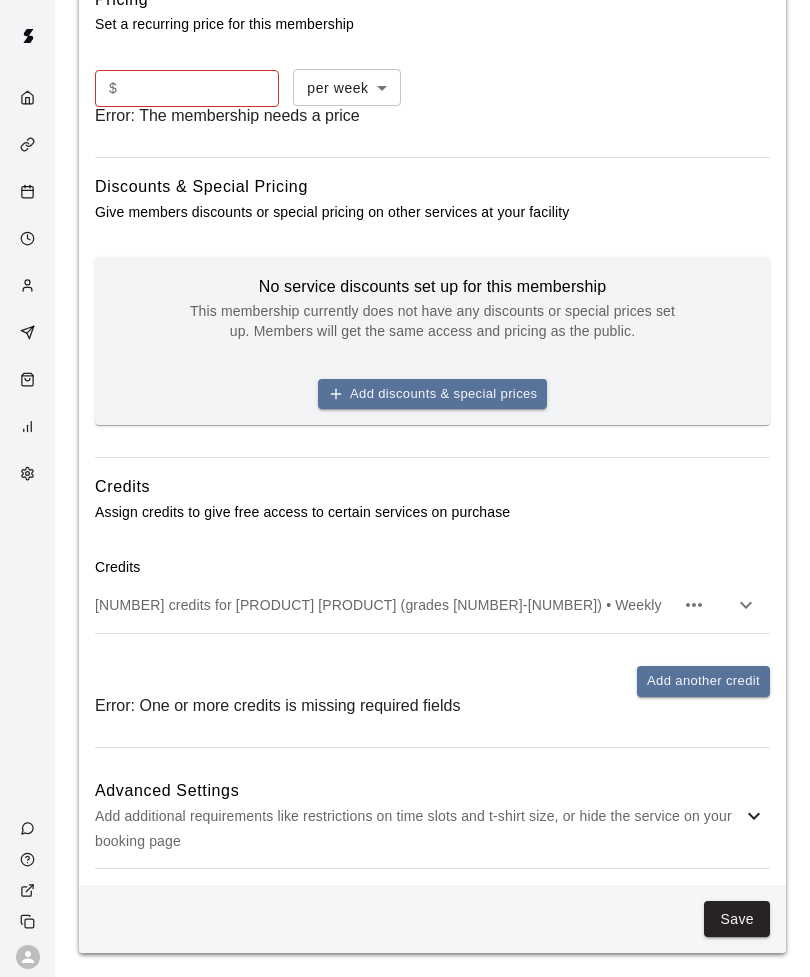 click on "Save" at bounding box center [737, 919] 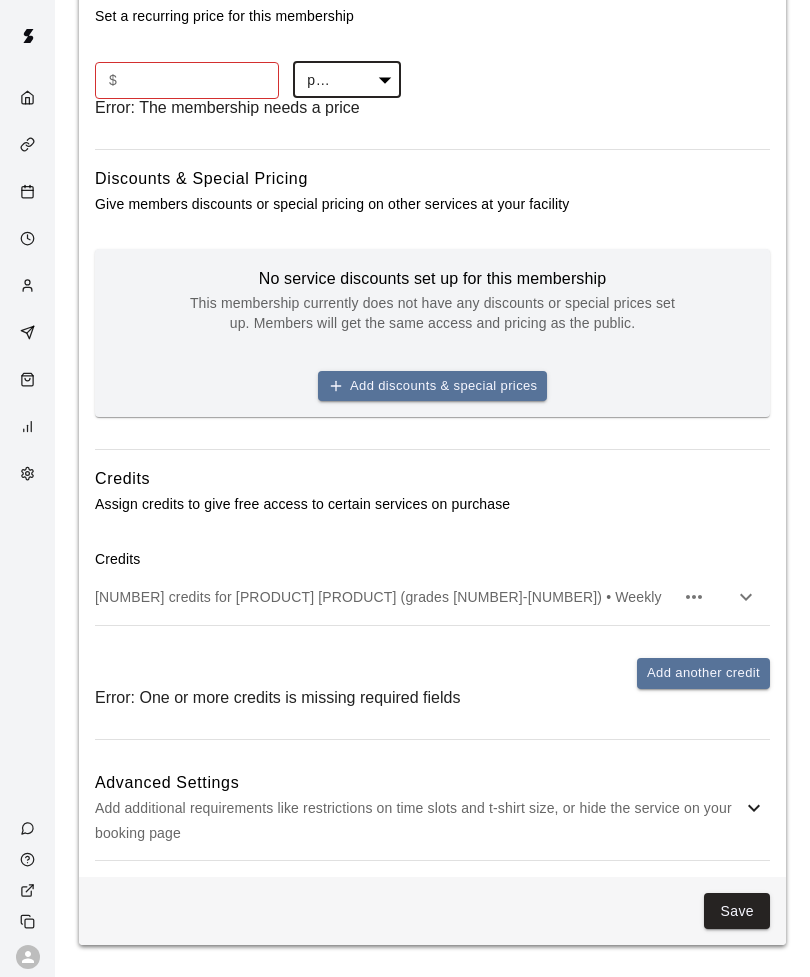 click on "per week" at bounding box center [425, 994] 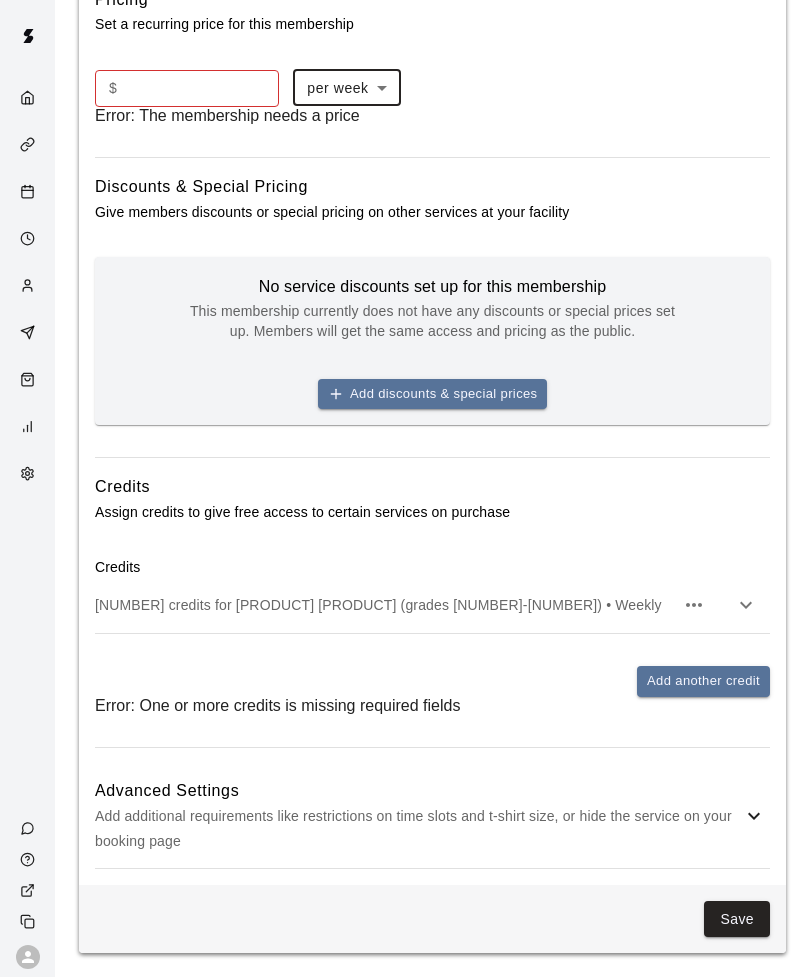 click at bounding box center (202, 88) 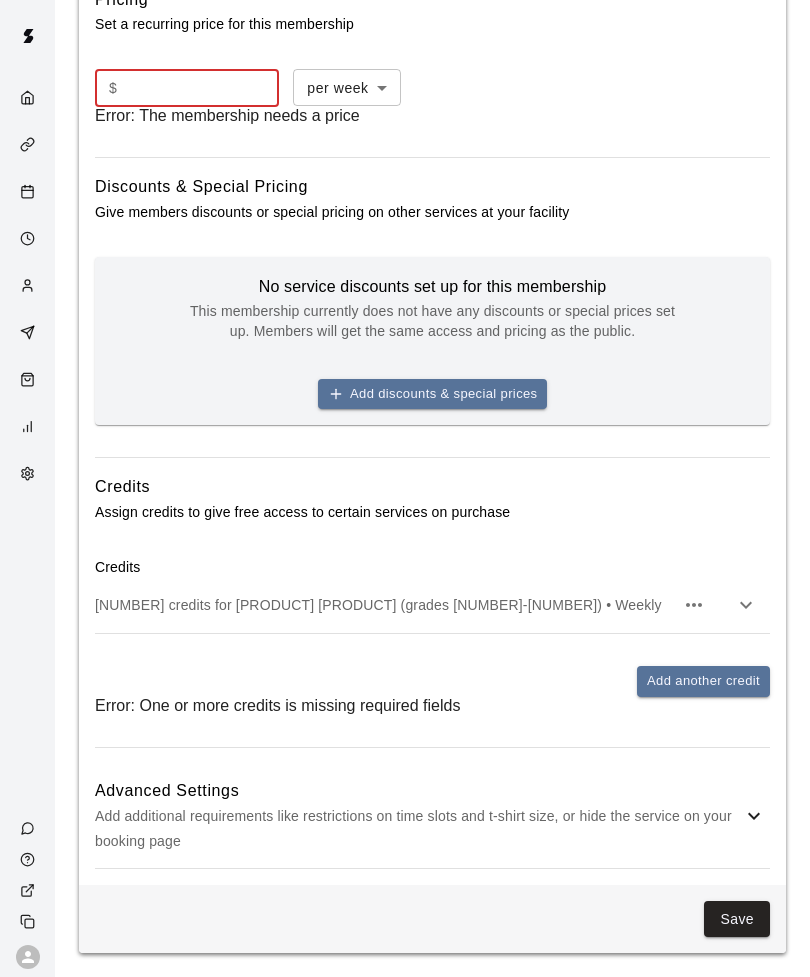 type on "*" 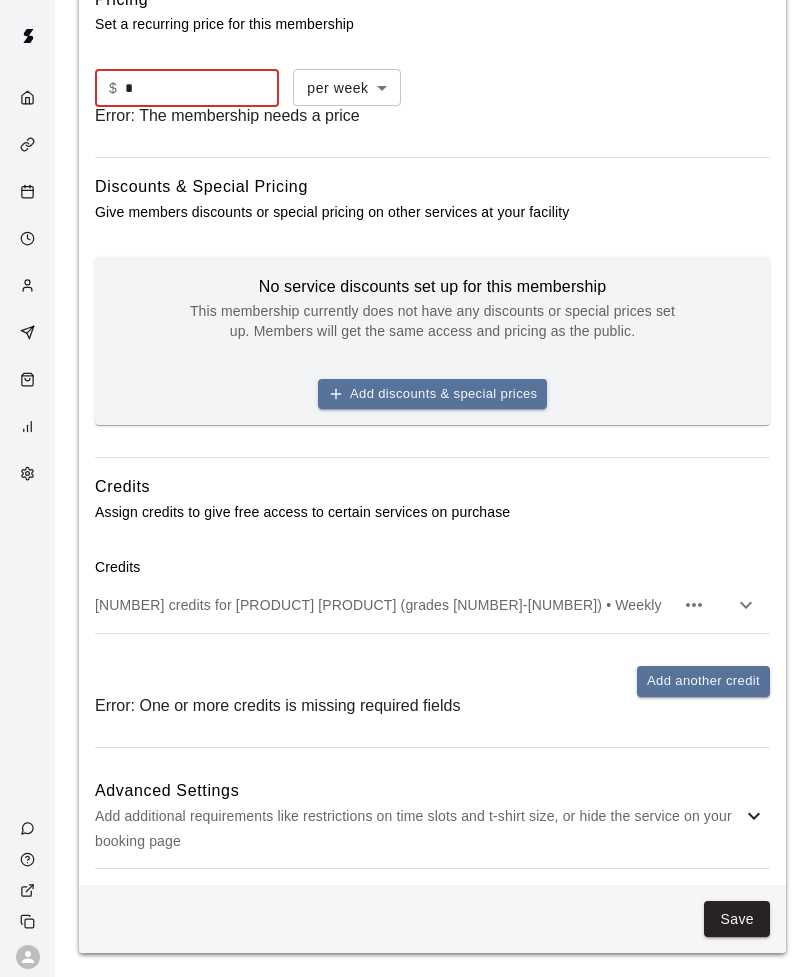 scroll, scrollTop: 1135, scrollLeft: 0, axis: vertical 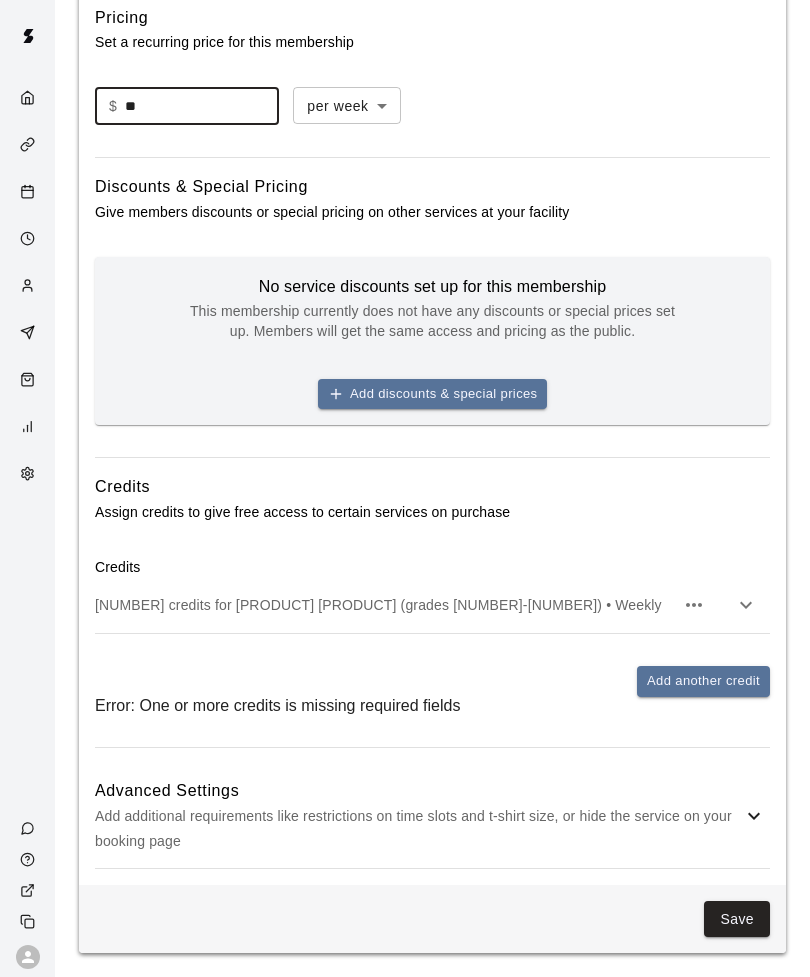 type on "**" 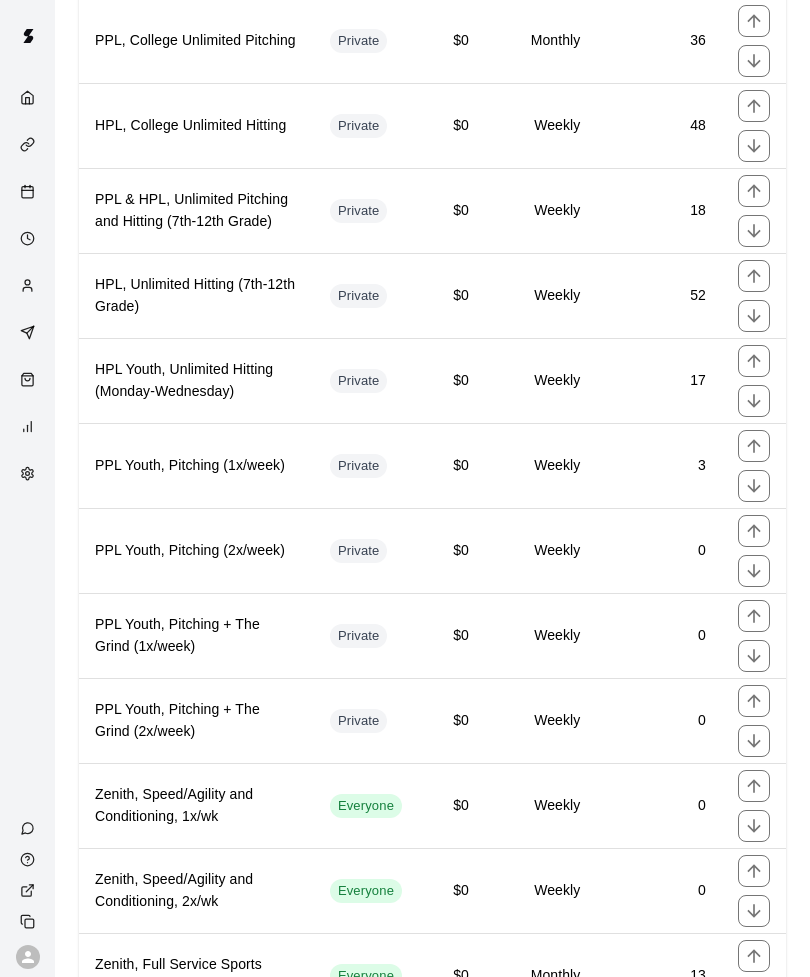 scroll, scrollTop: 504, scrollLeft: 0, axis: vertical 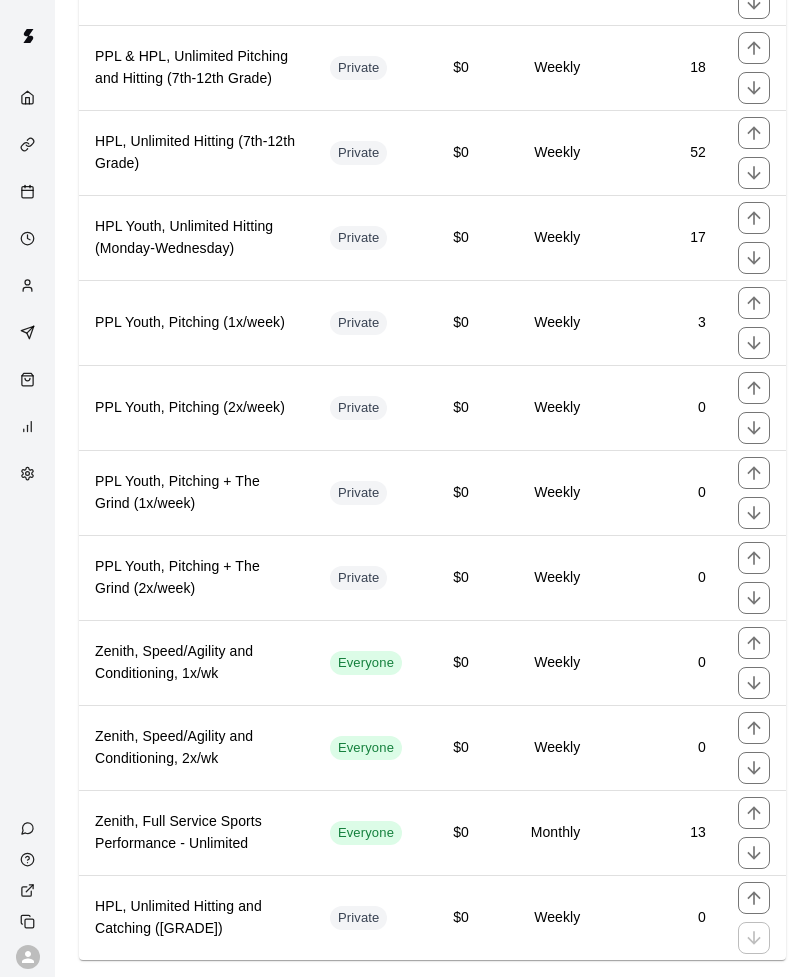 click 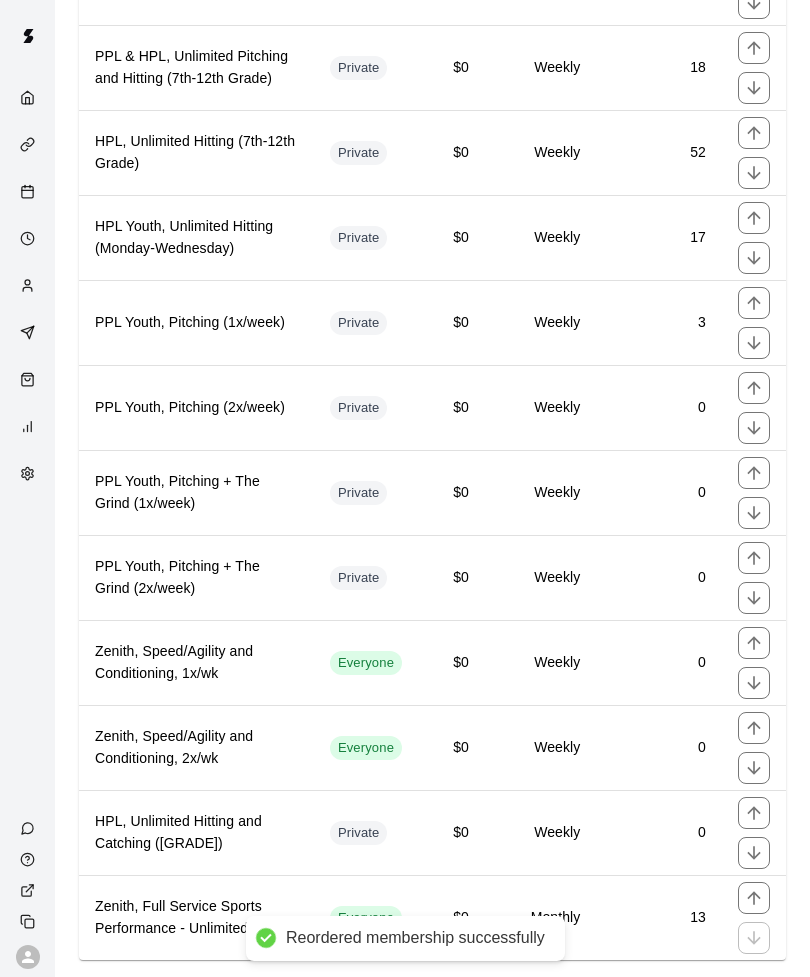 click 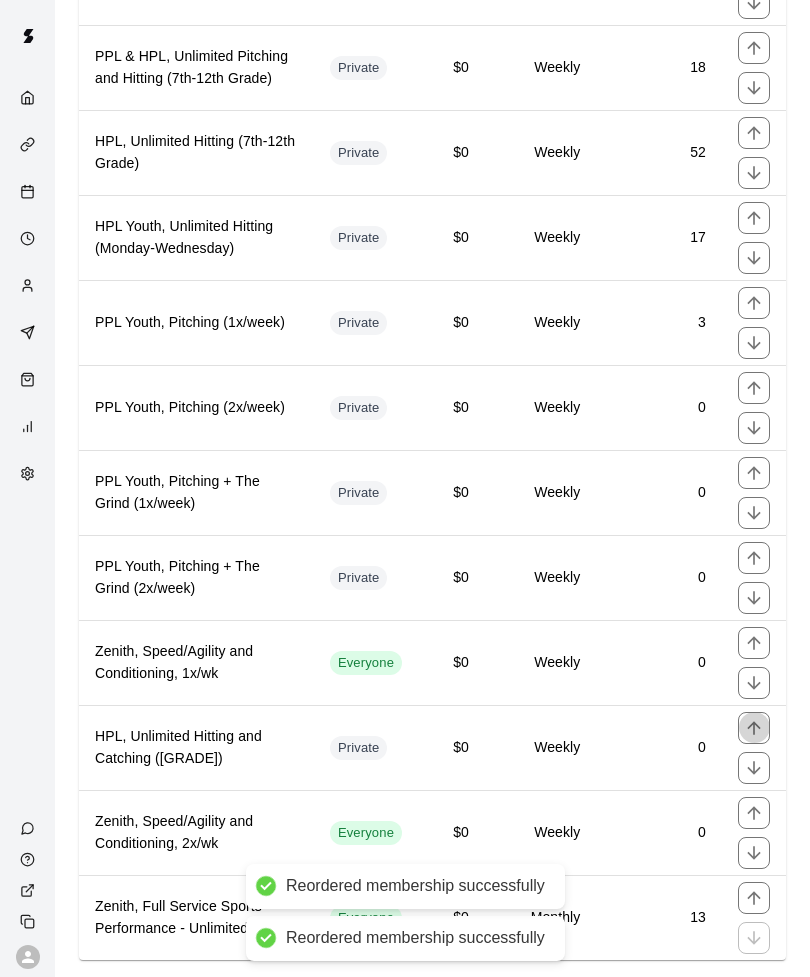 click 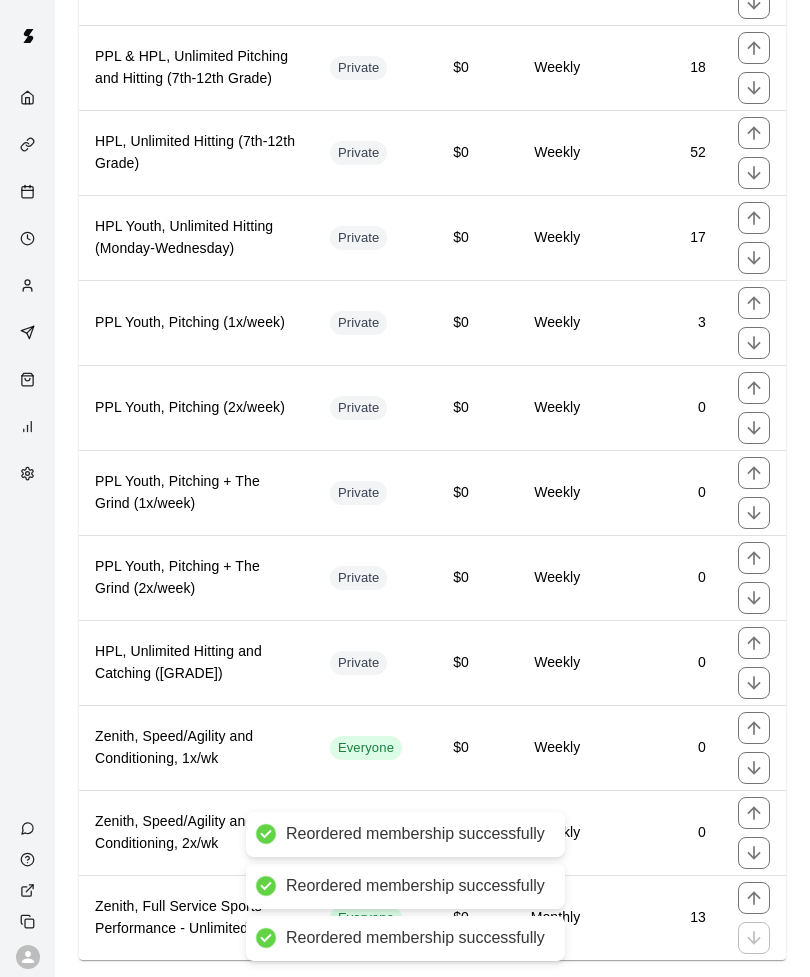 click 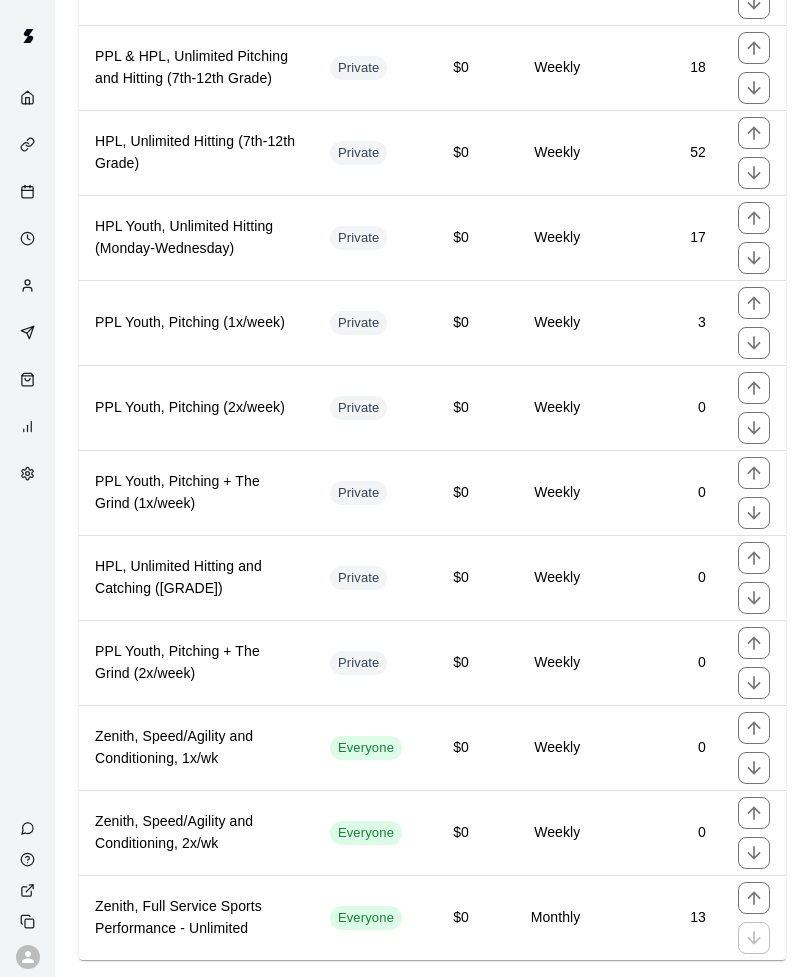 click at bounding box center (754, 558) 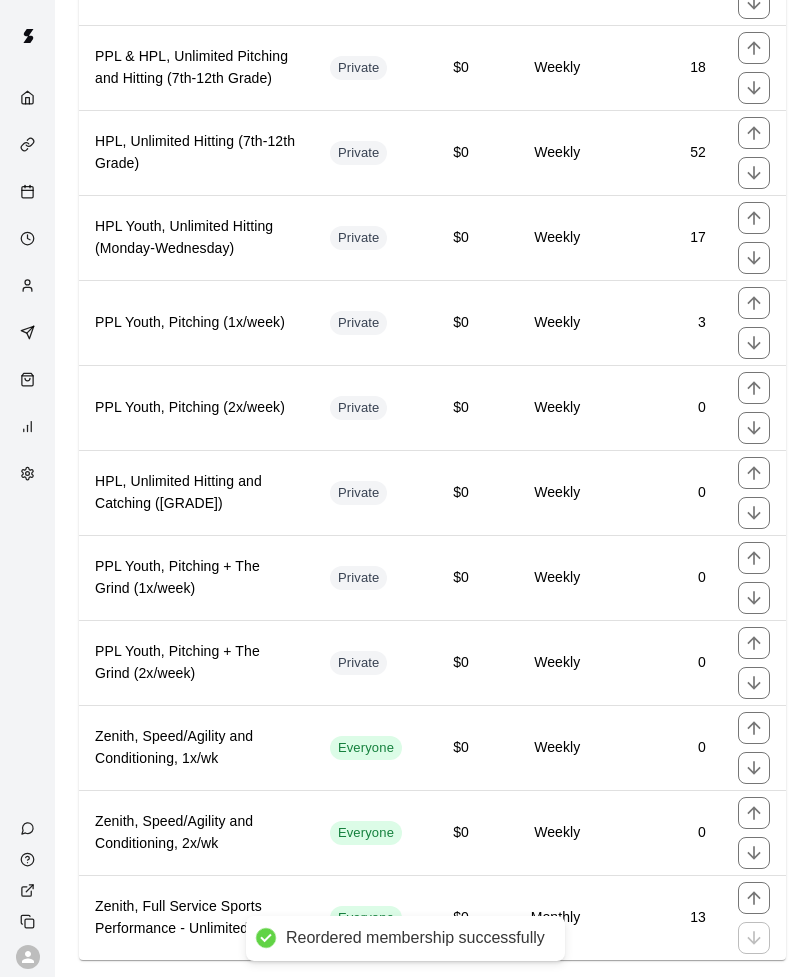 click 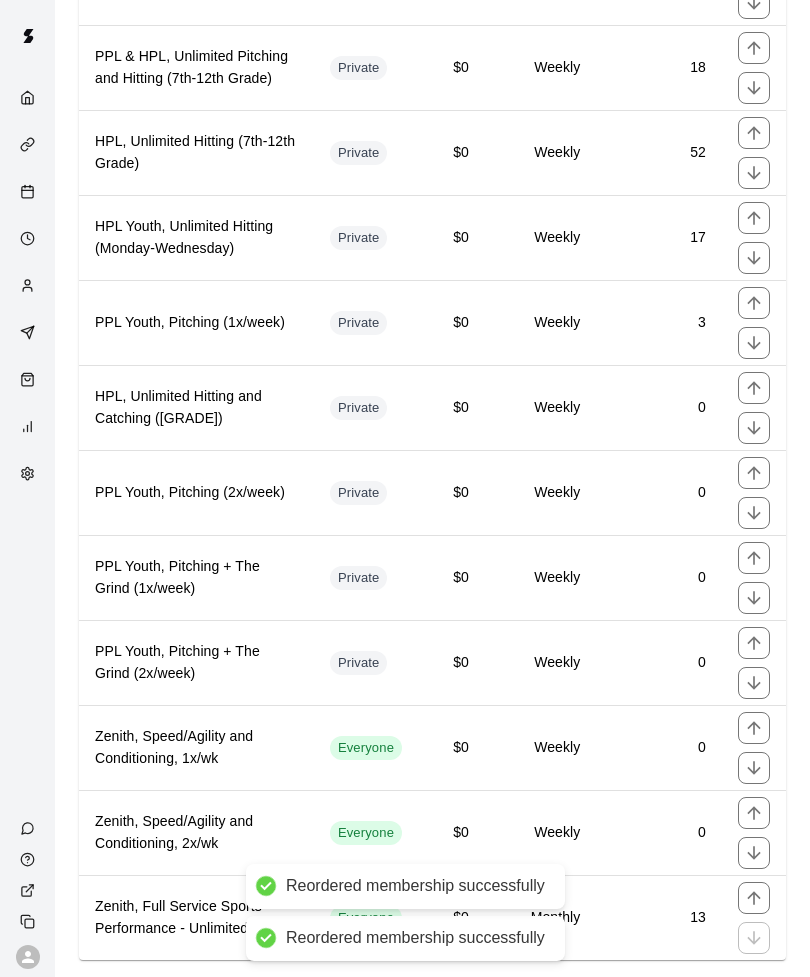 click 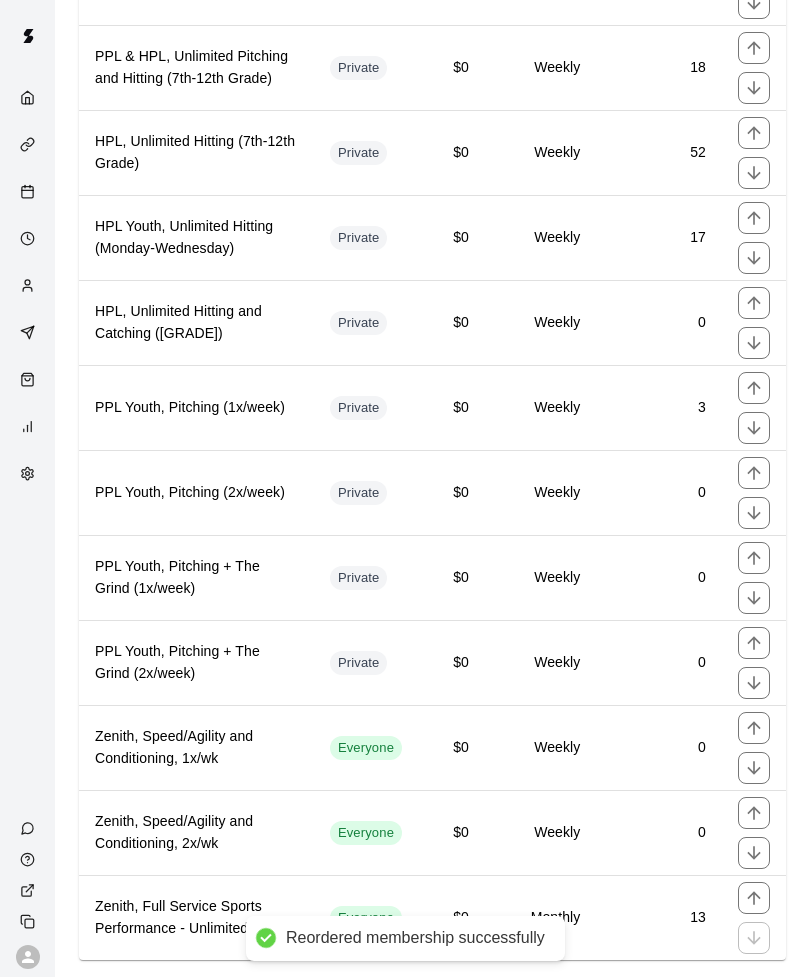 click 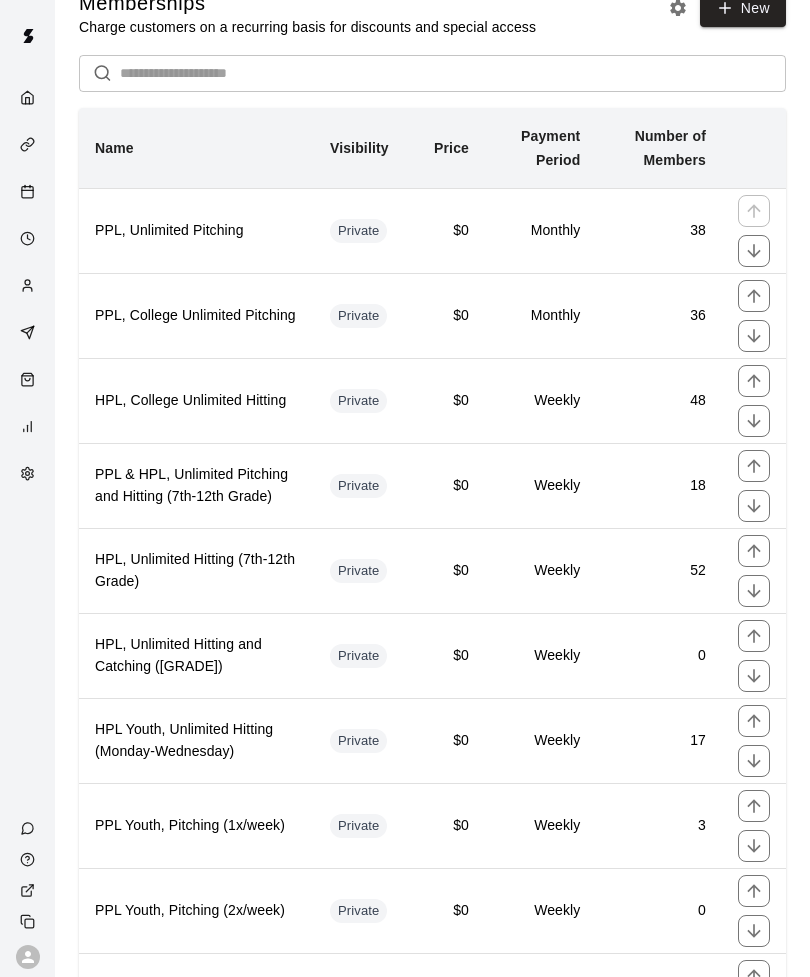 scroll, scrollTop: 85, scrollLeft: 0, axis: vertical 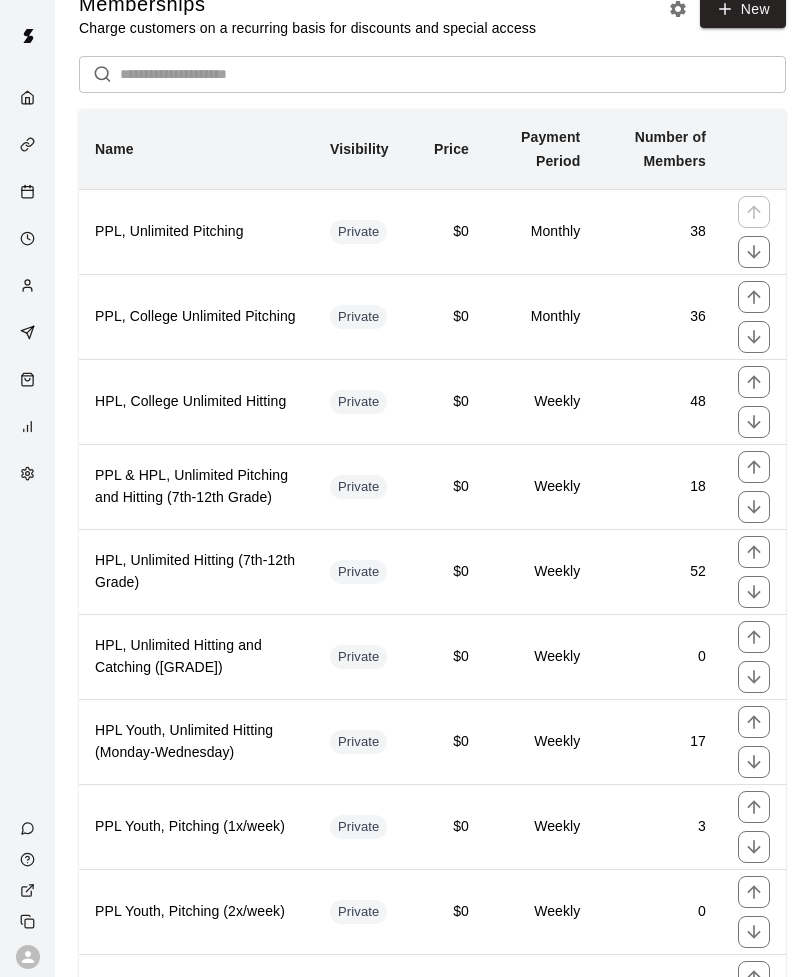 click 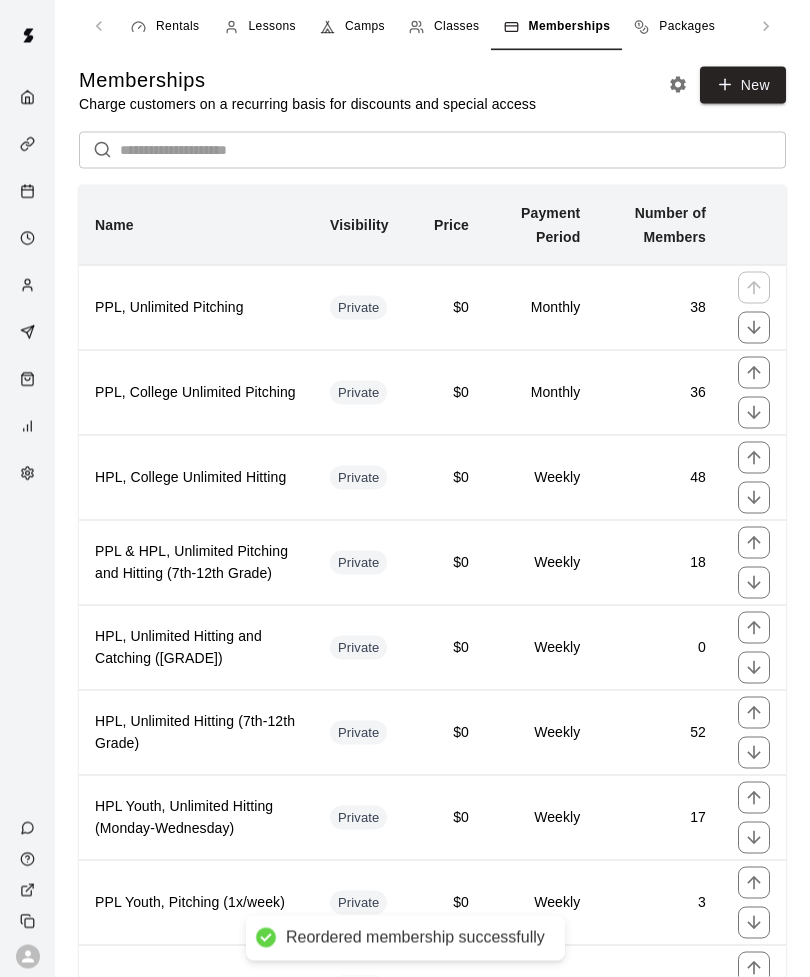 scroll, scrollTop: 0, scrollLeft: 0, axis: both 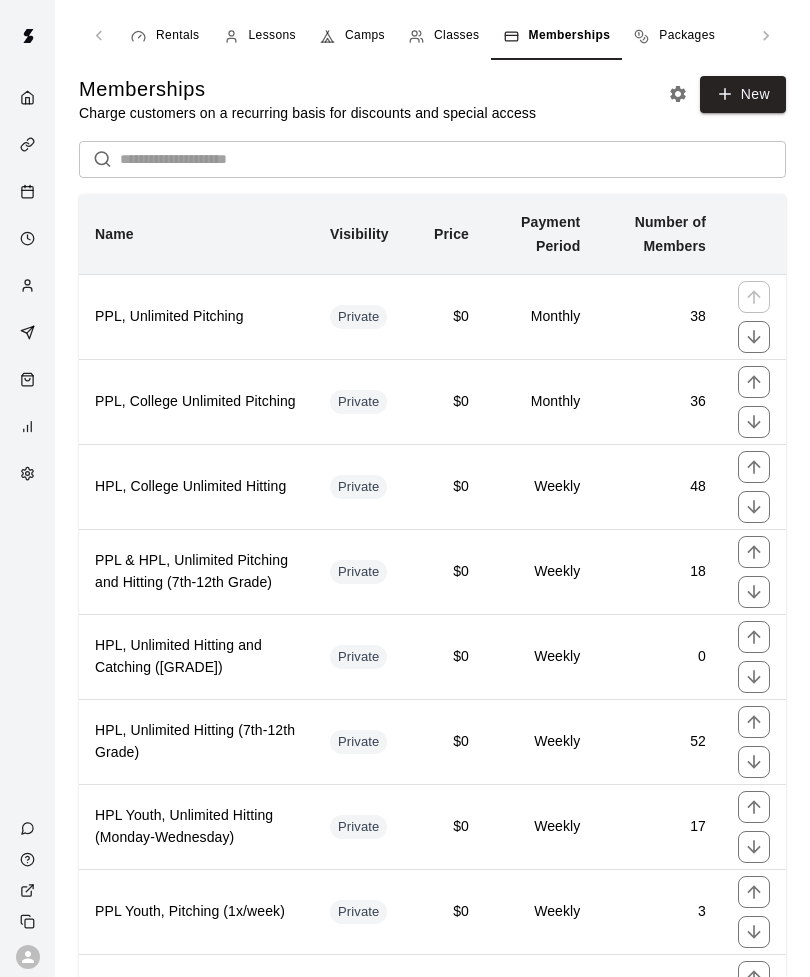 click on "Classes" at bounding box center (456, 36) 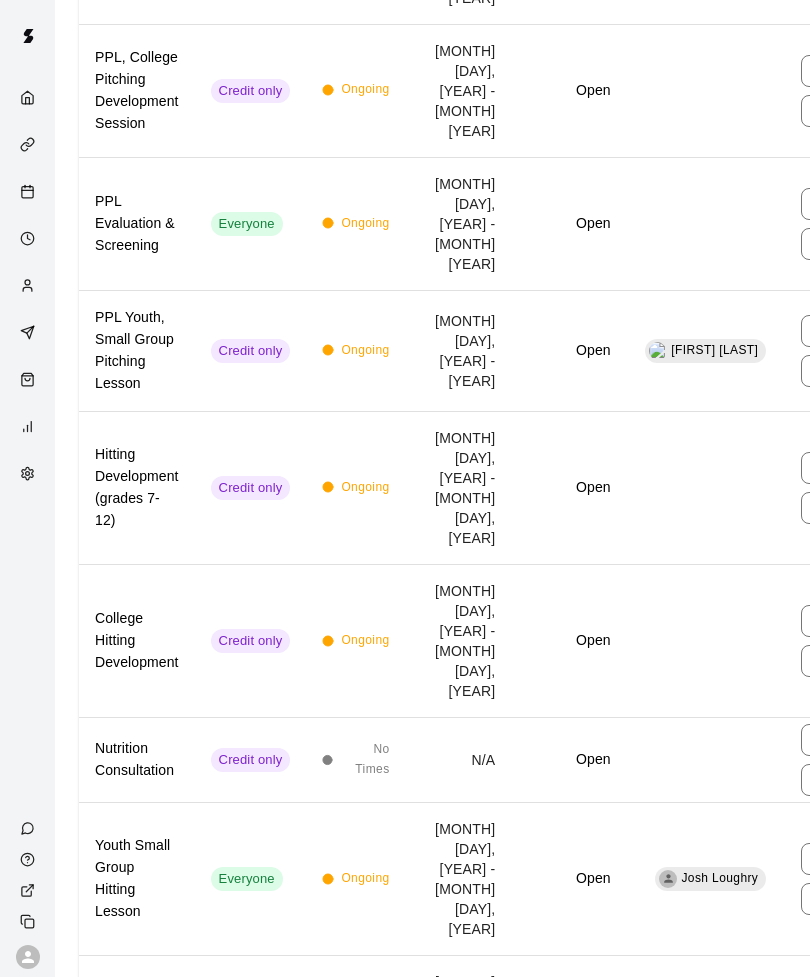 scroll, scrollTop: 444, scrollLeft: 0, axis: vertical 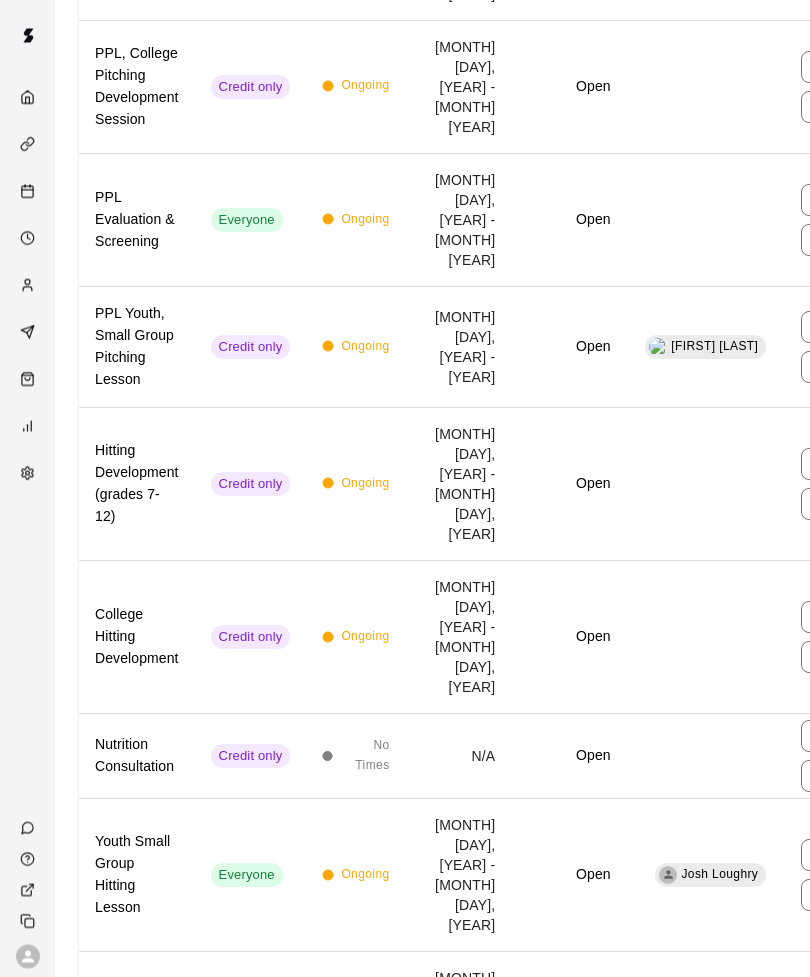 click on "Hitting Development (grades 7-12)" at bounding box center [137, 485] 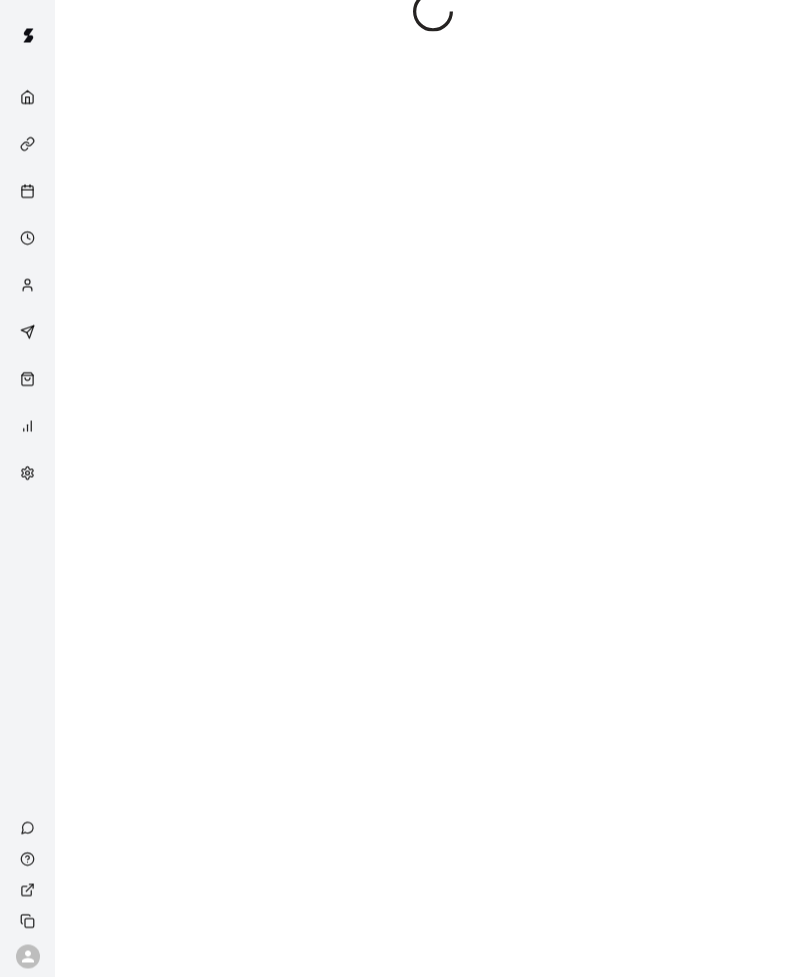 scroll, scrollTop: 0, scrollLeft: 0, axis: both 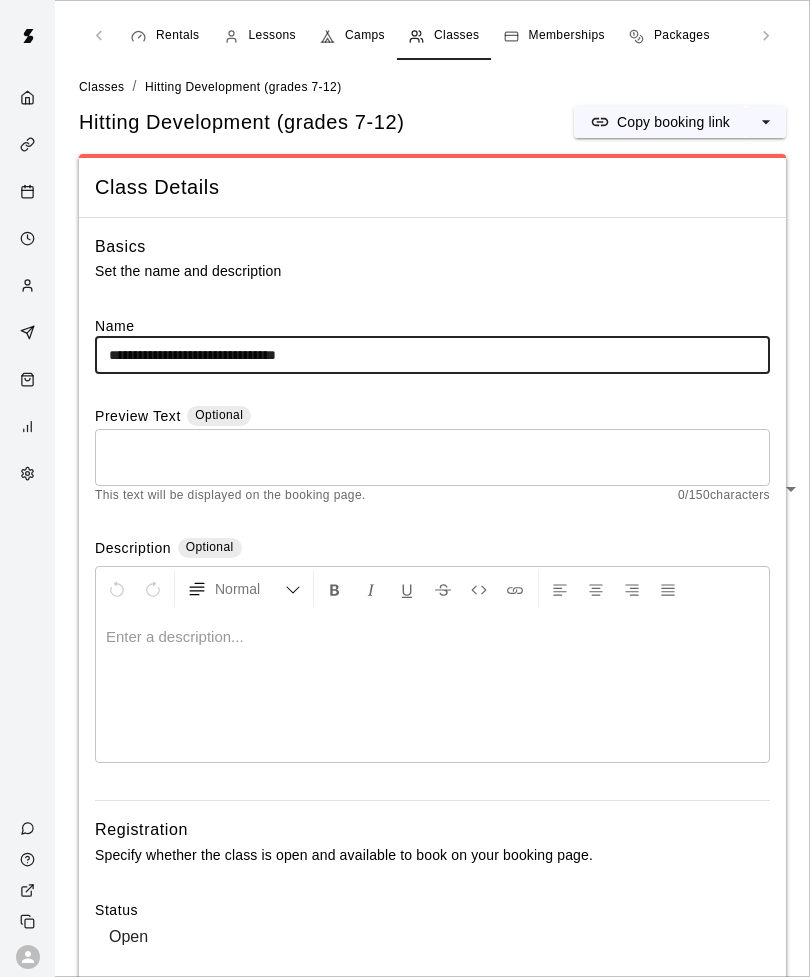 click 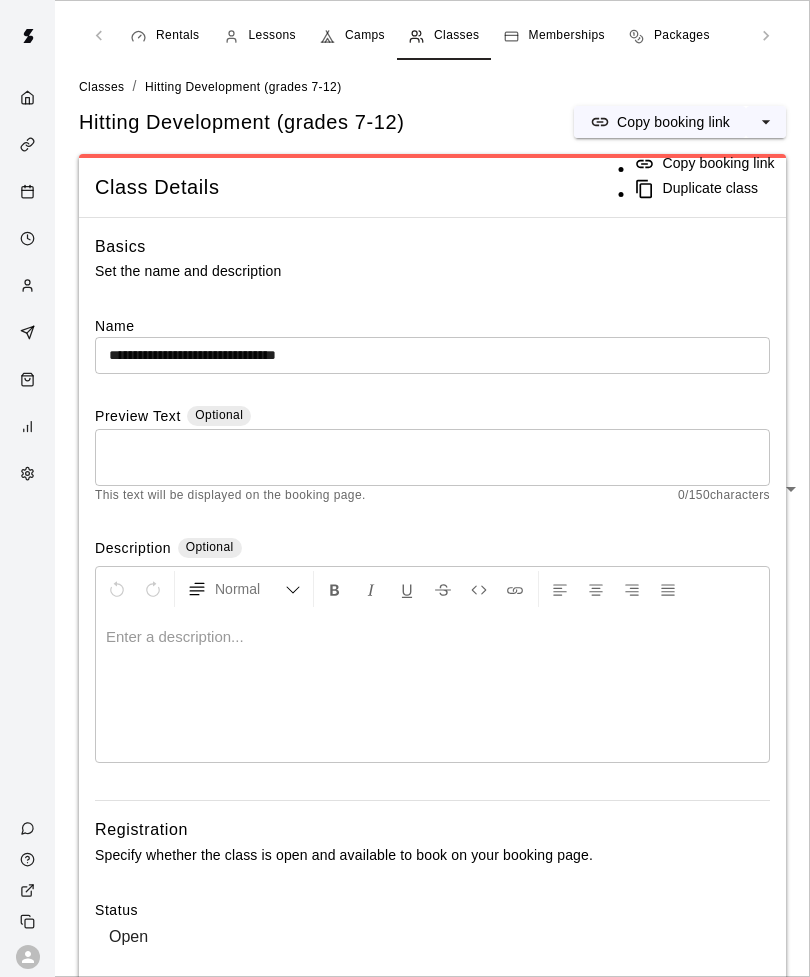 click on "Duplicate class" at bounding box center (705, 190) 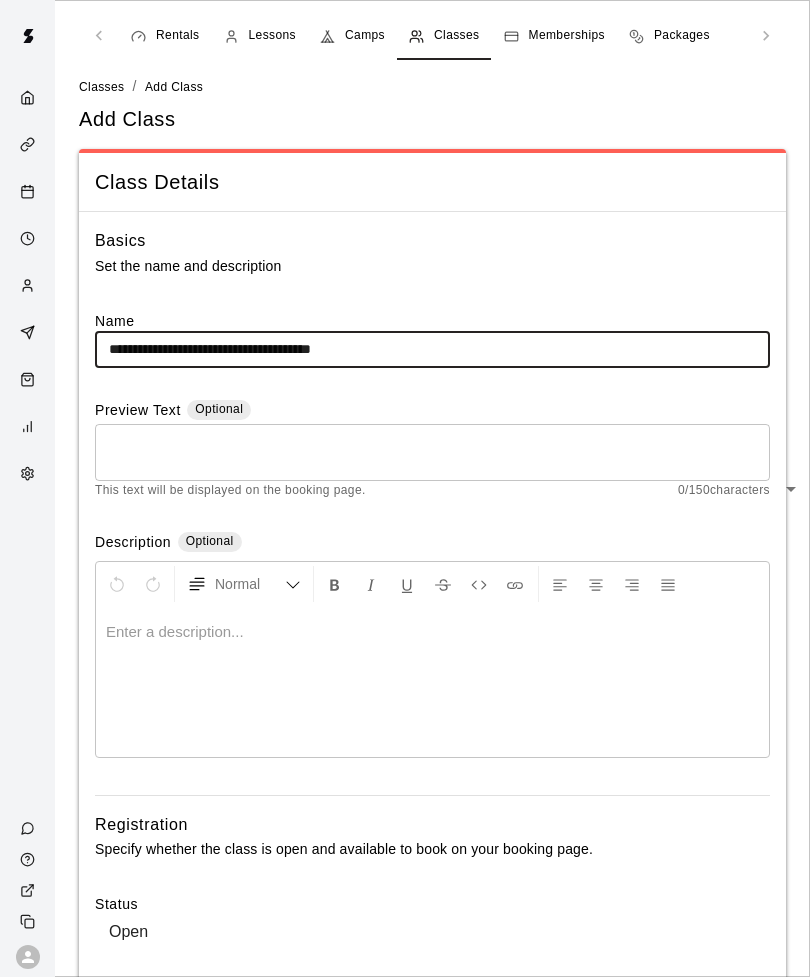 click on "**********" at bounding box center [432, 349] 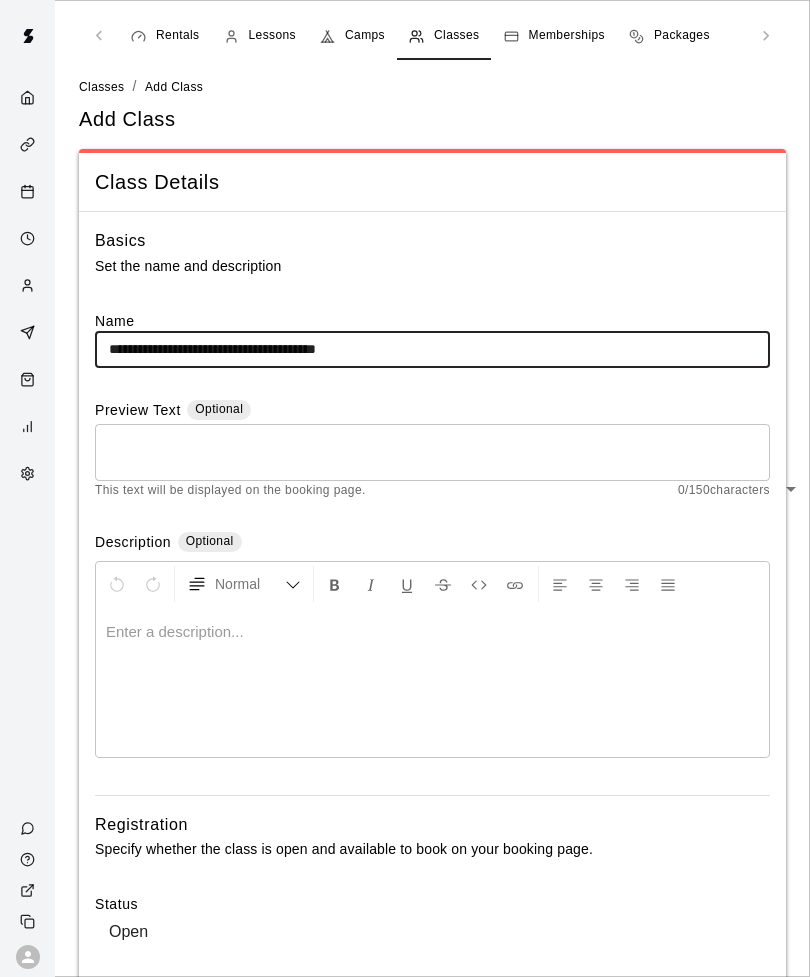 click on "**********" at bounding box center (432, 349) 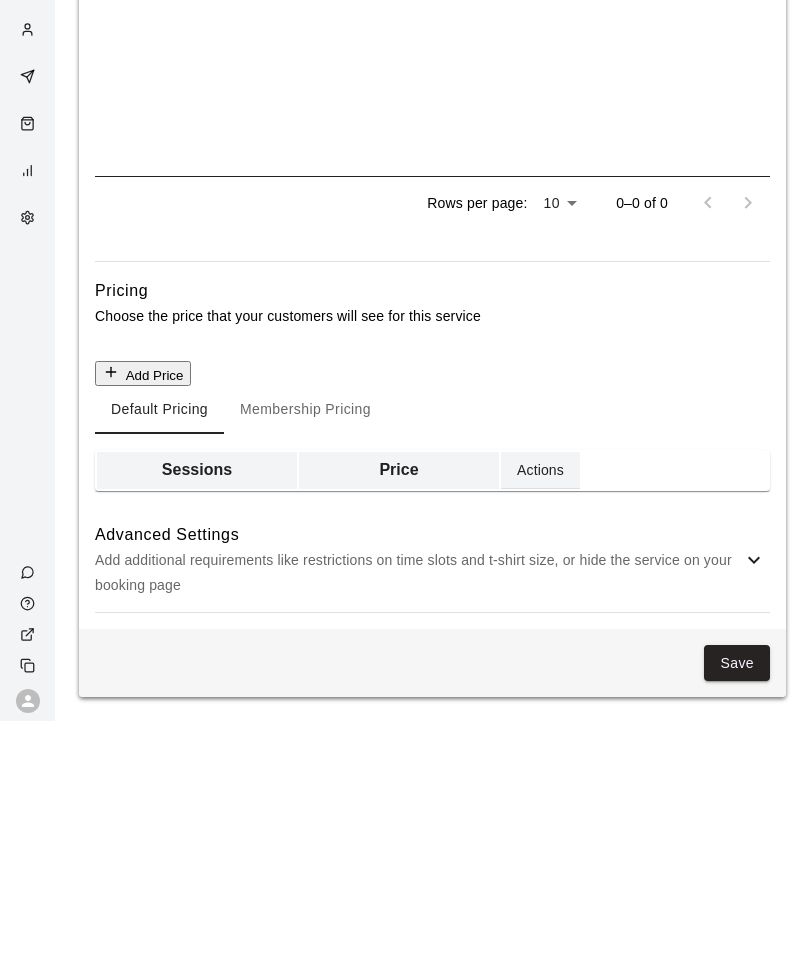 scroll, scrollTop: 1069, scrollLeft: 0, axis: vertical 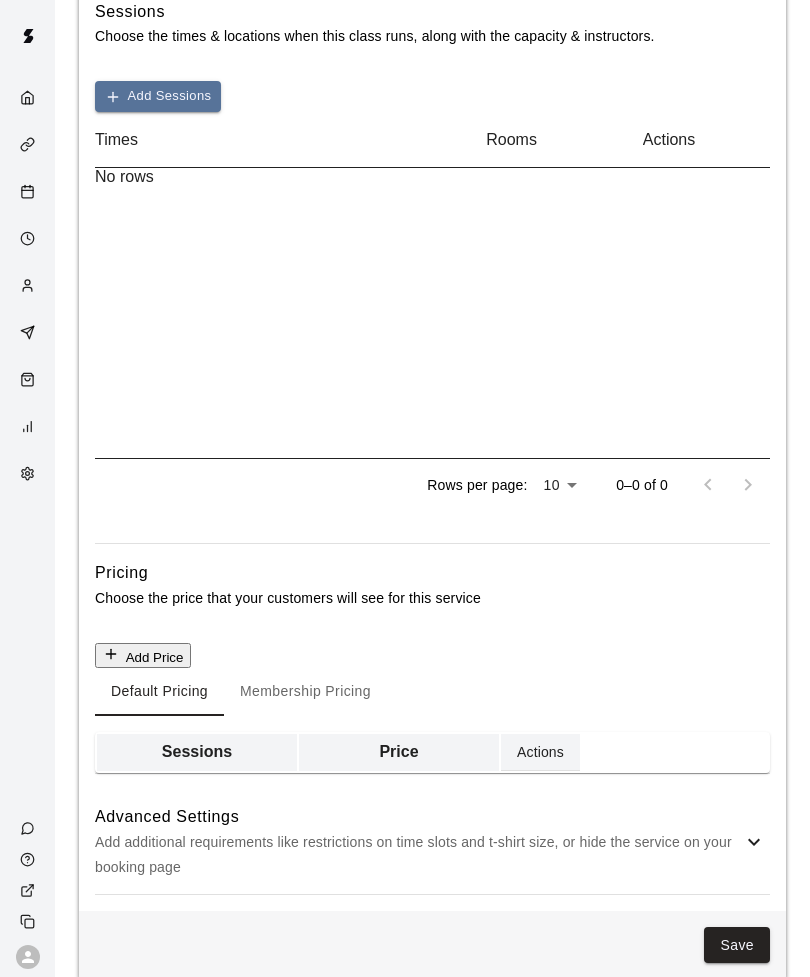 click on "Continue & Save" at bounding box center (116, 1102) 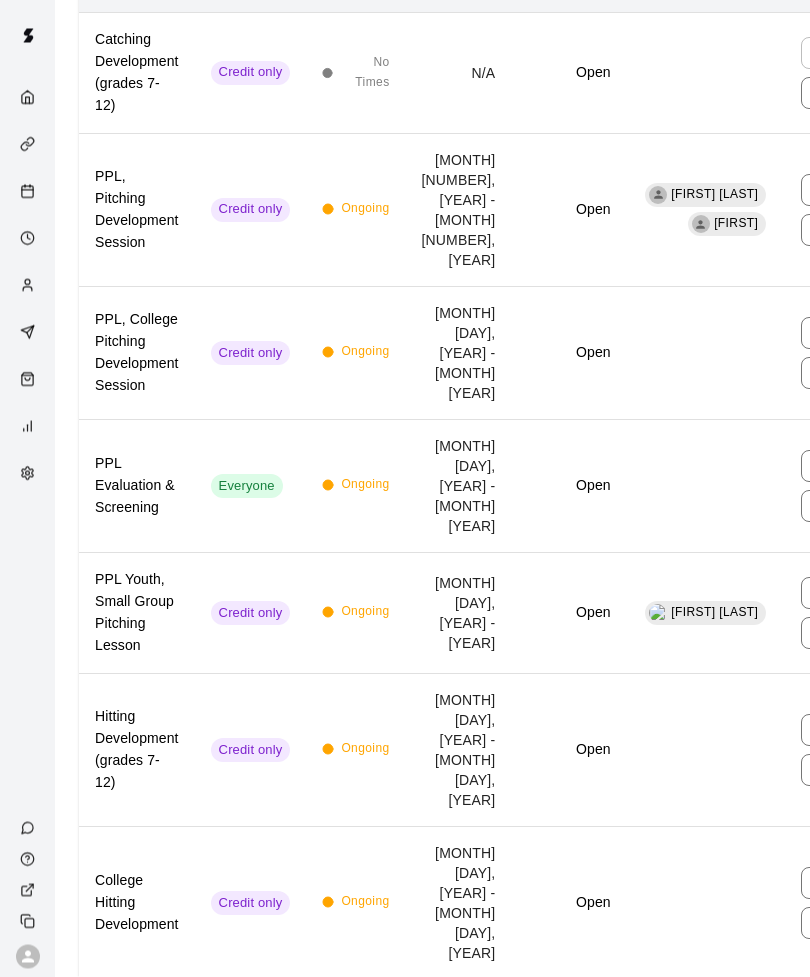 scroll, scrollTop: 300, scrollLeft: 0, axis: vertical 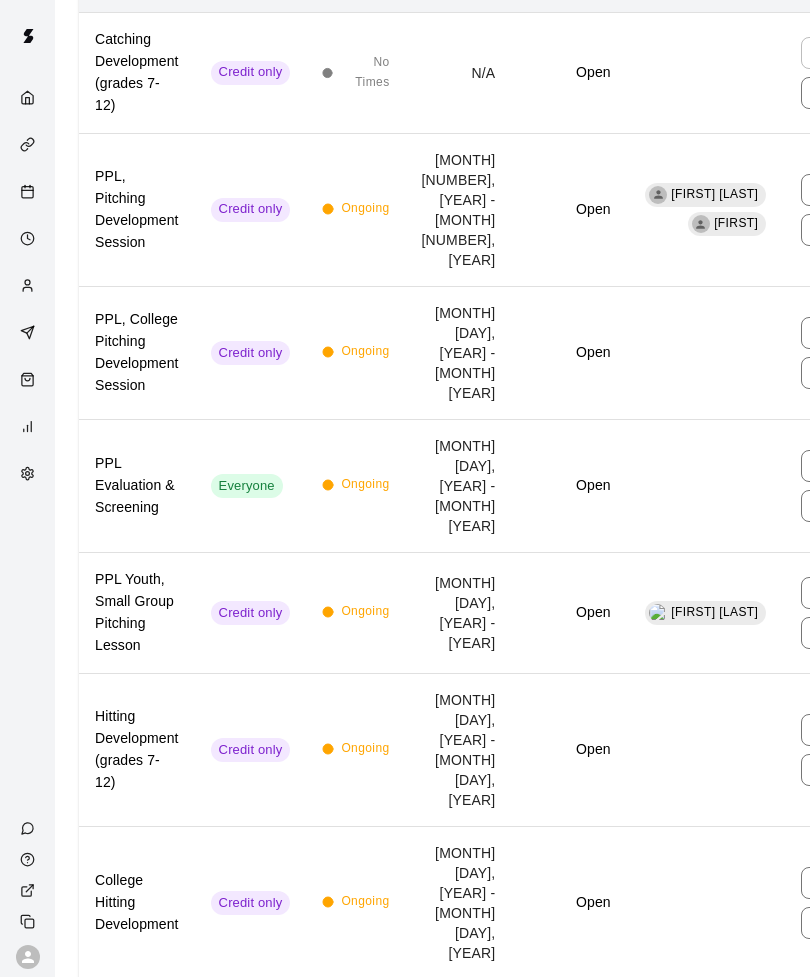 click on "Hitting Development (grades 7-12)" at bounding box center (137, 750) 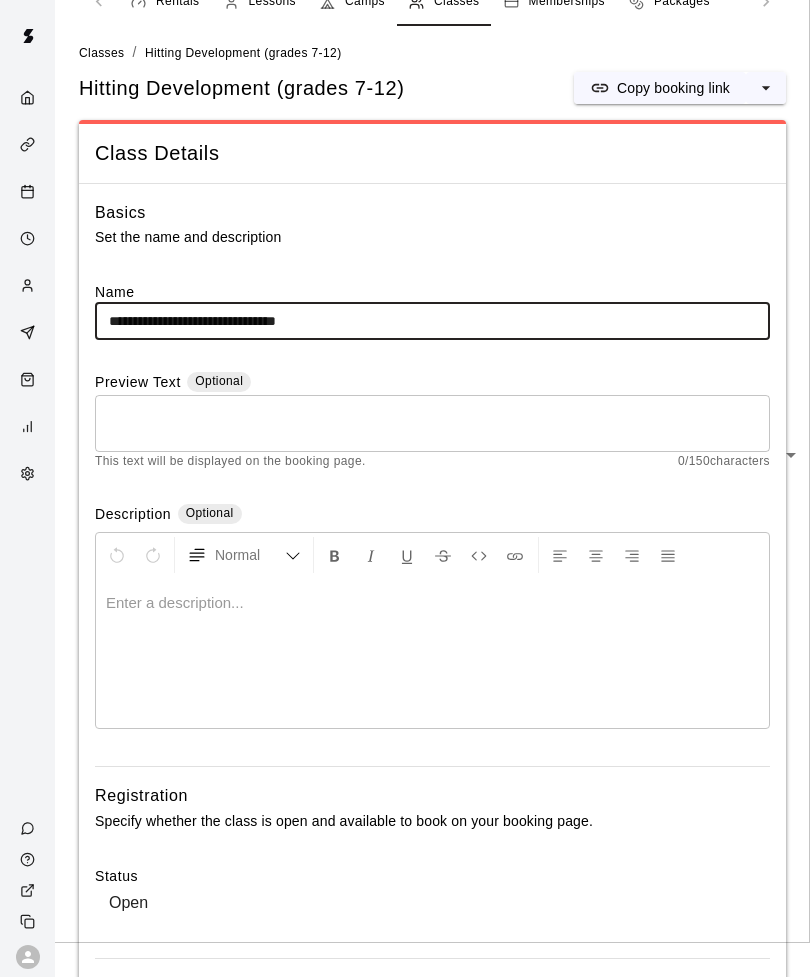 scroll, scrollTop: 0, scrollLeft: 0, axis: both 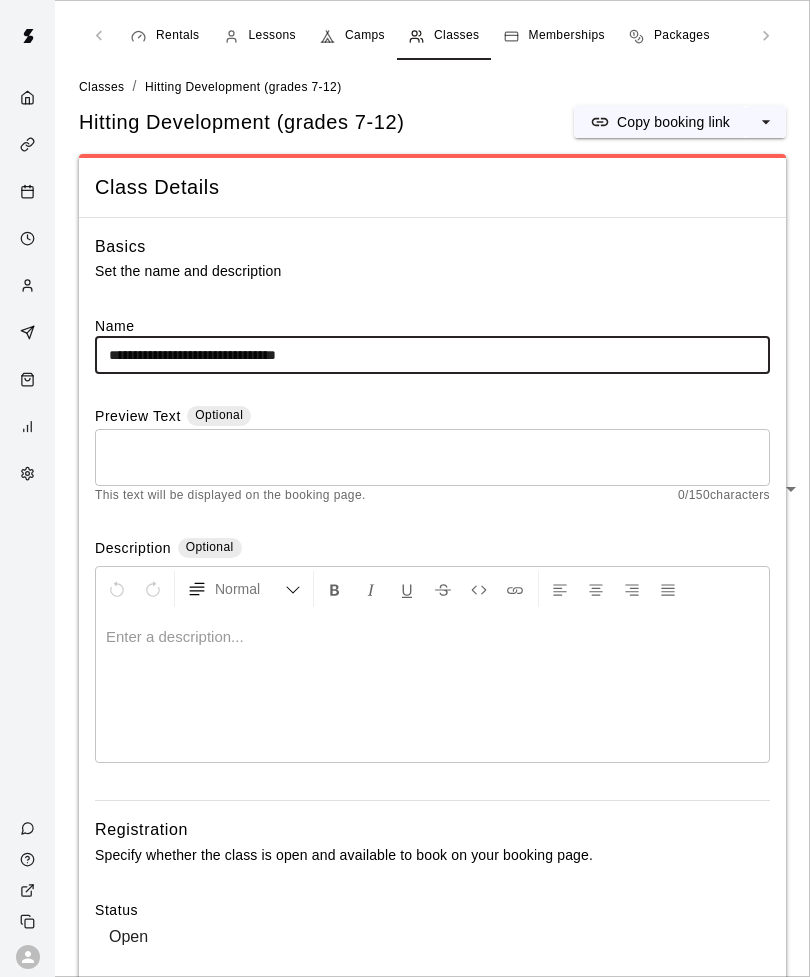 click on "Copy booking link" at bounding box center (660, 122) 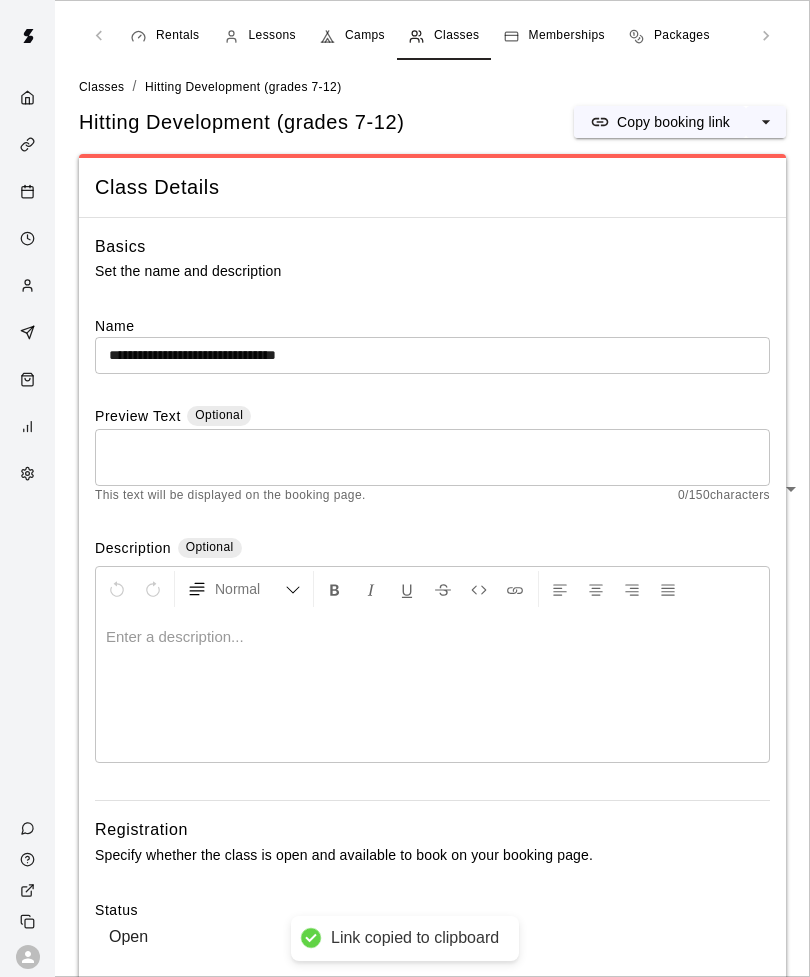 click 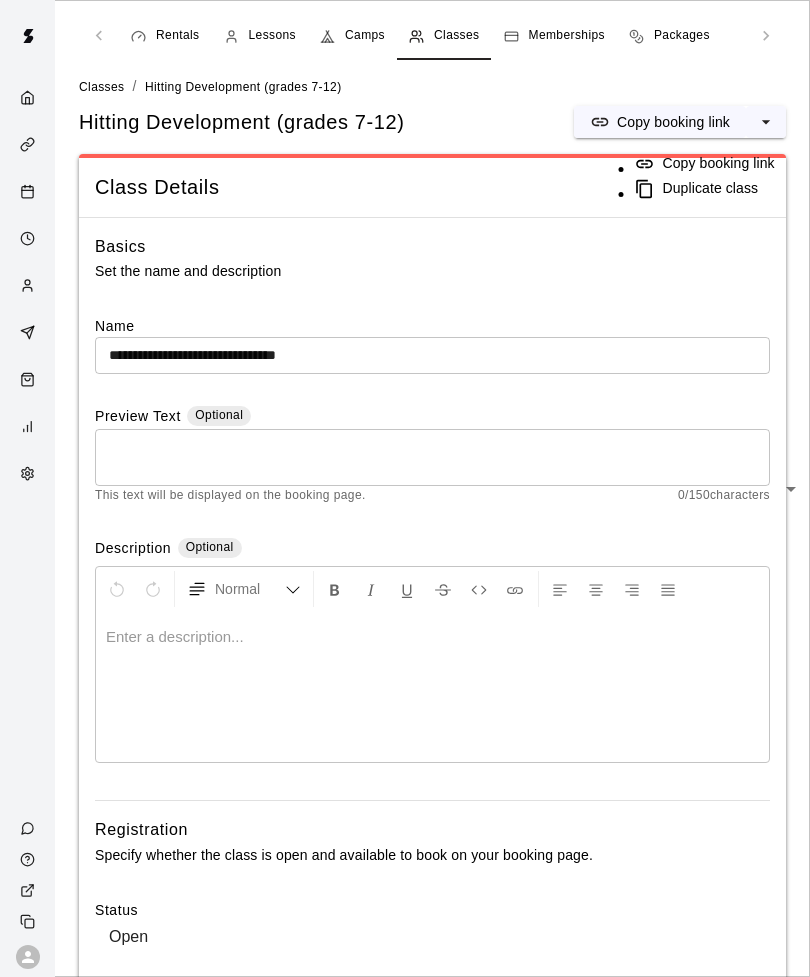 click on "Duplicate class" at bounding box center (711, 189) 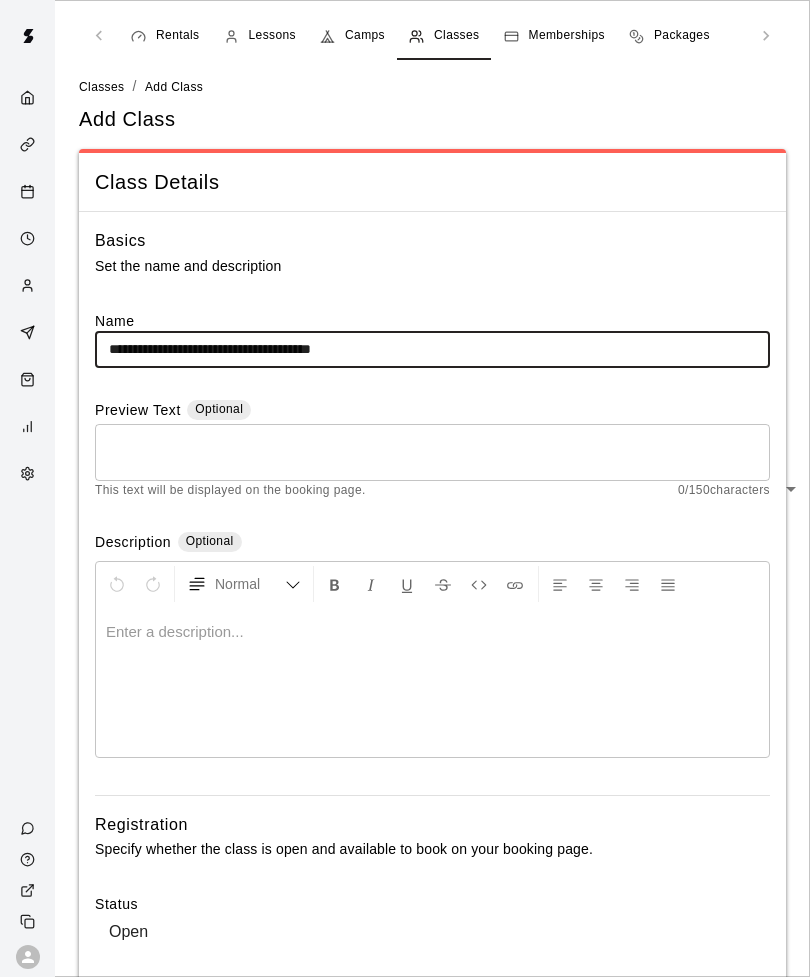 click on "**********" at bounding box center [432, 349] 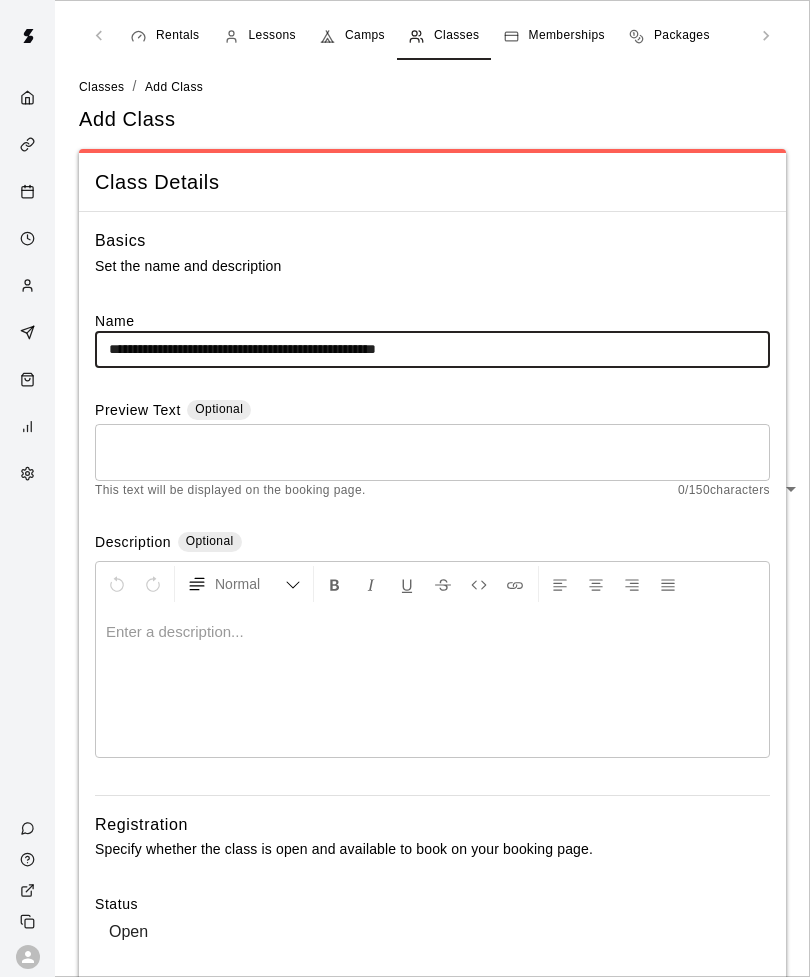 click on "**********" at bounding box center (432, 349) 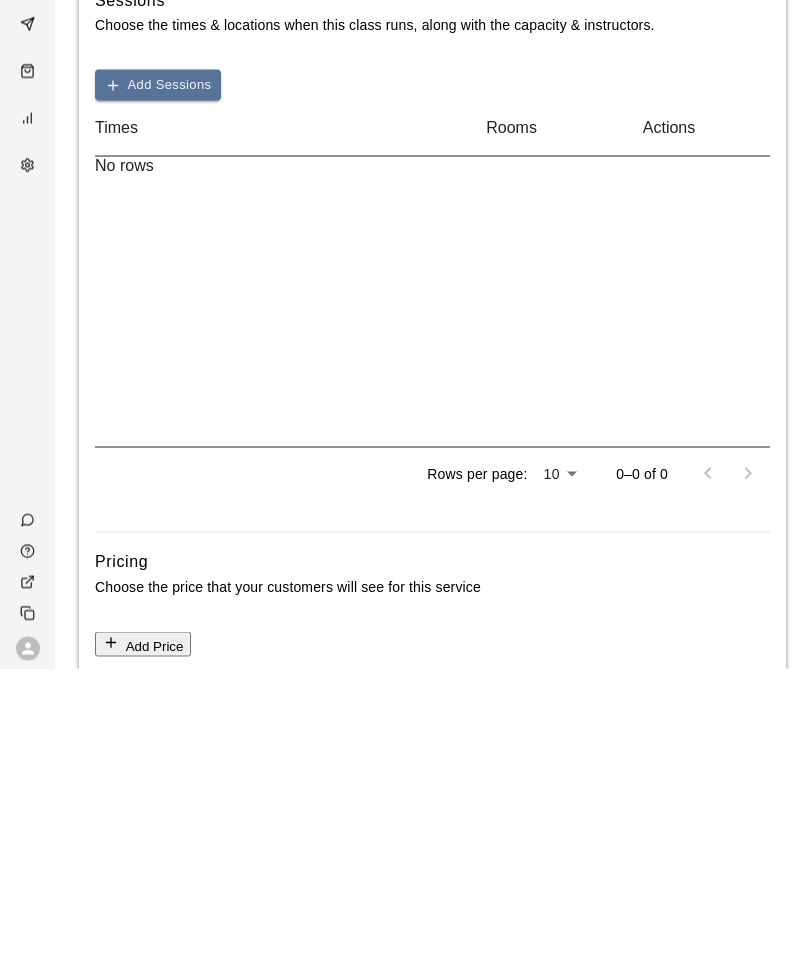 scroll, scrollTop: 784, scrollLeft: 0, axis: vertical 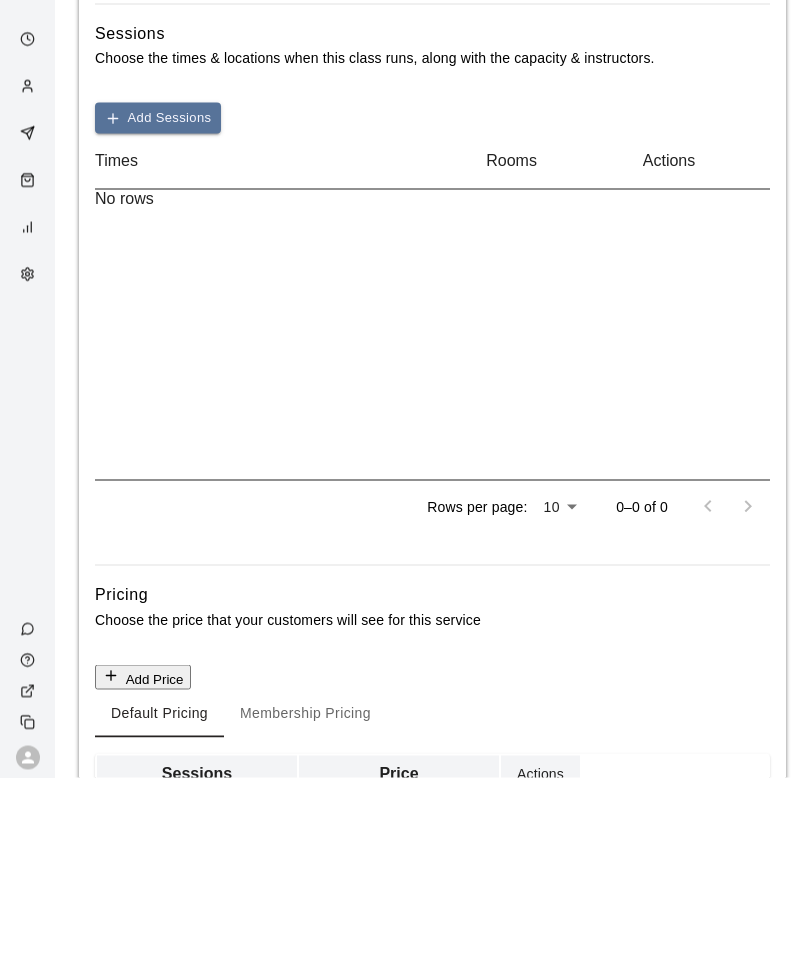 type on "**********" 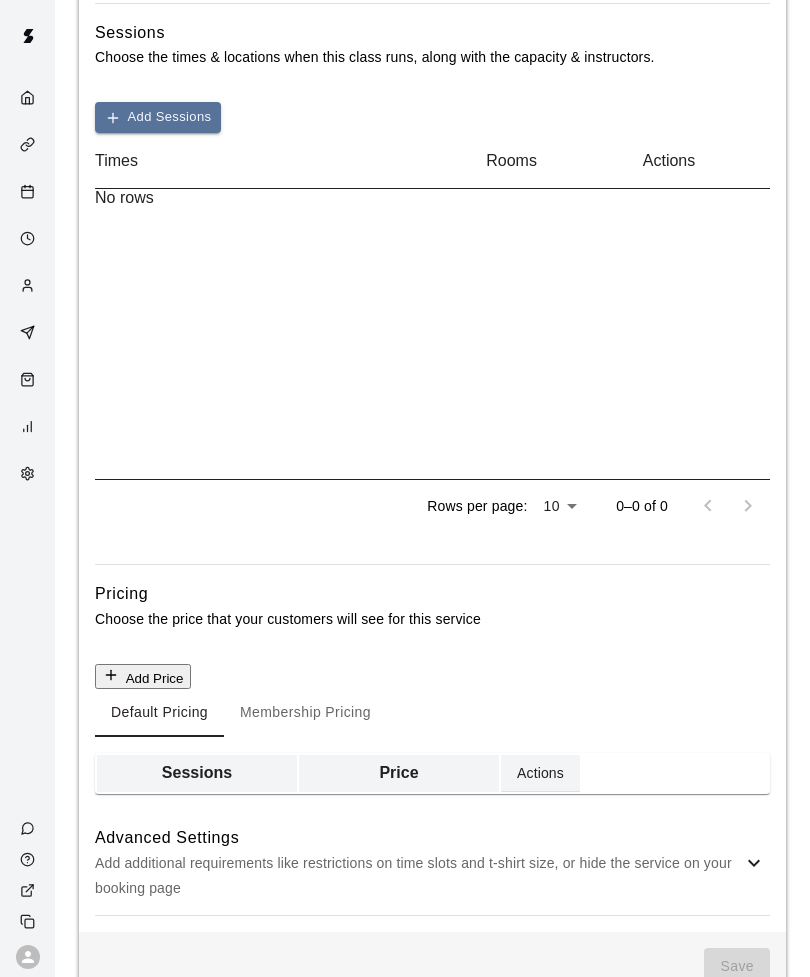 click on "Cancel" at bounding box center (29, 1562) 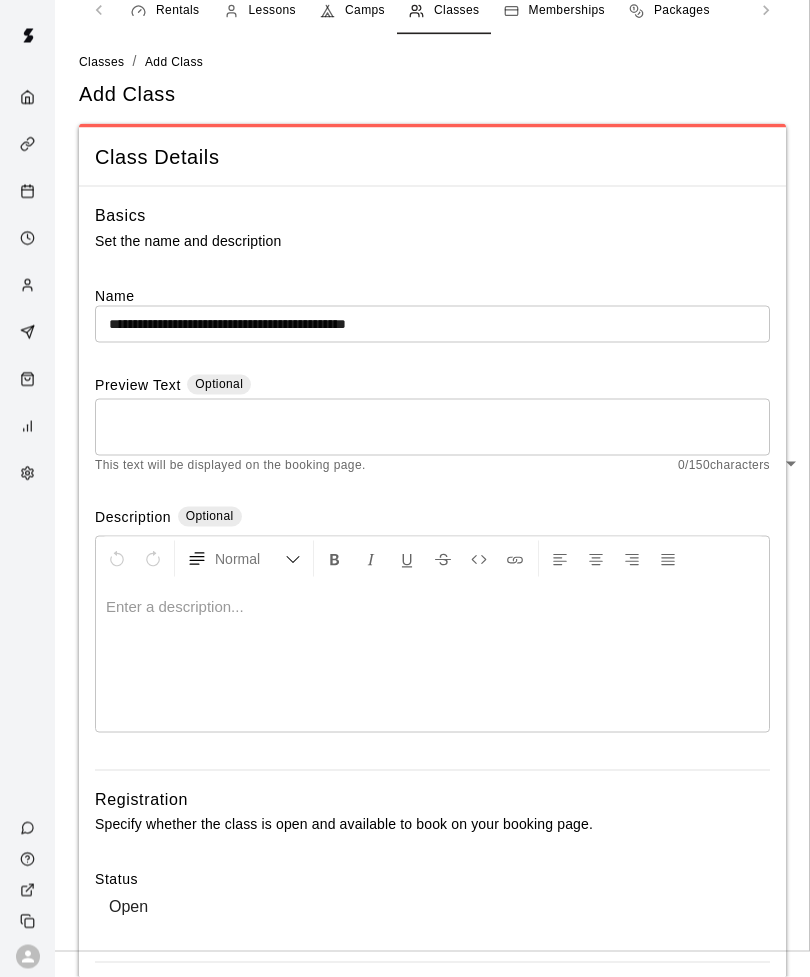 scroll, scrollTop: 0, scrollLeft: 0, axis: both 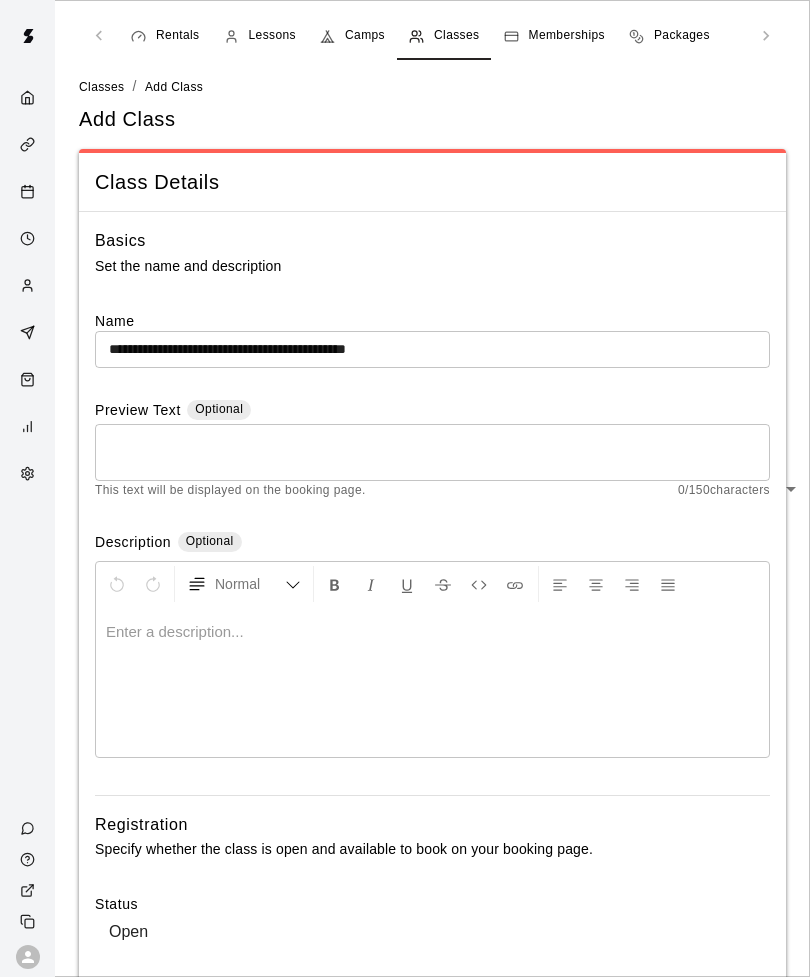 click on "Camps" at bounding box center [352, 36] 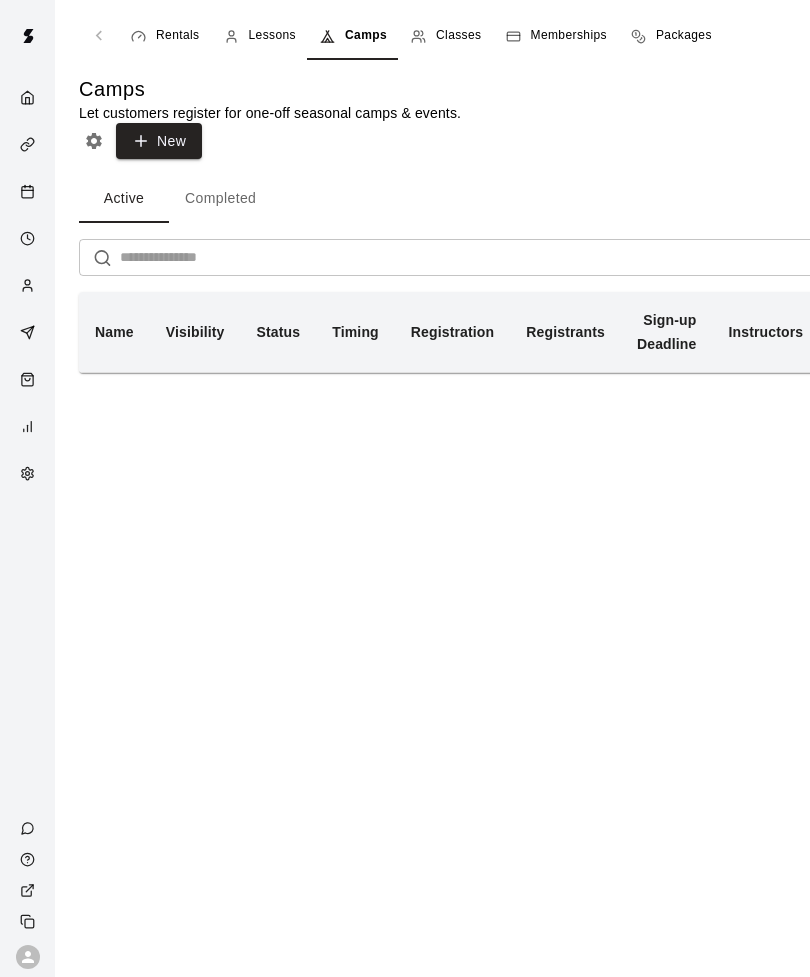 click on "Classes" at bounding box center (458, 36) 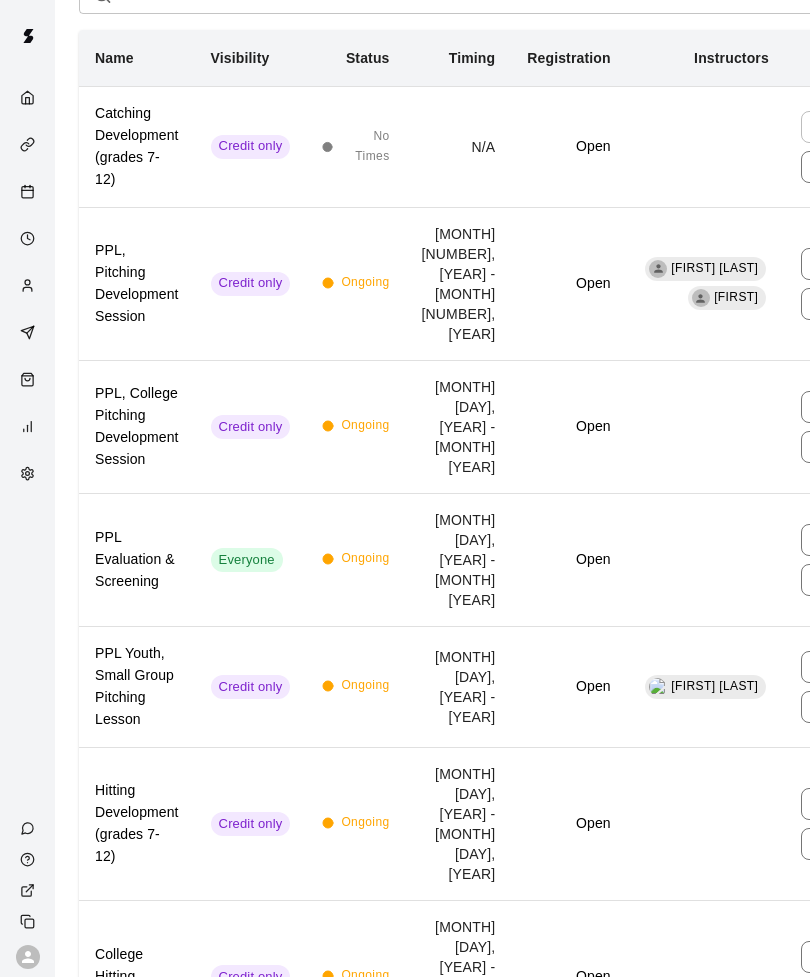 scroll, scrollTop: 0, scrollLeft: 0, axis: both 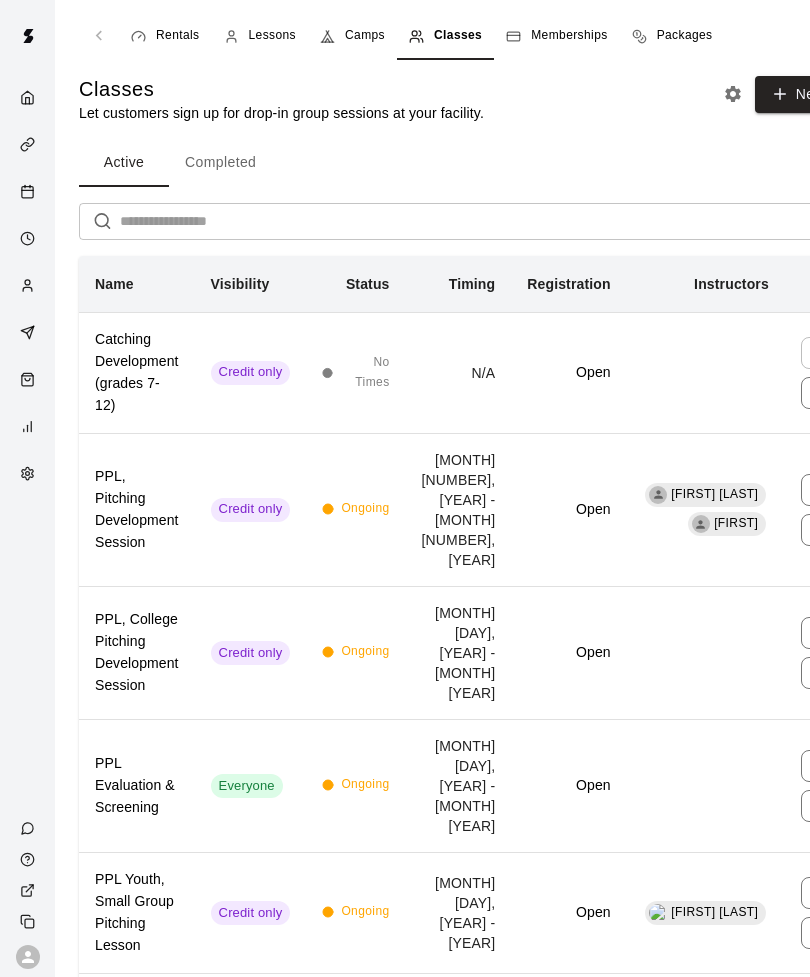 click at bounding box center (27, 193) 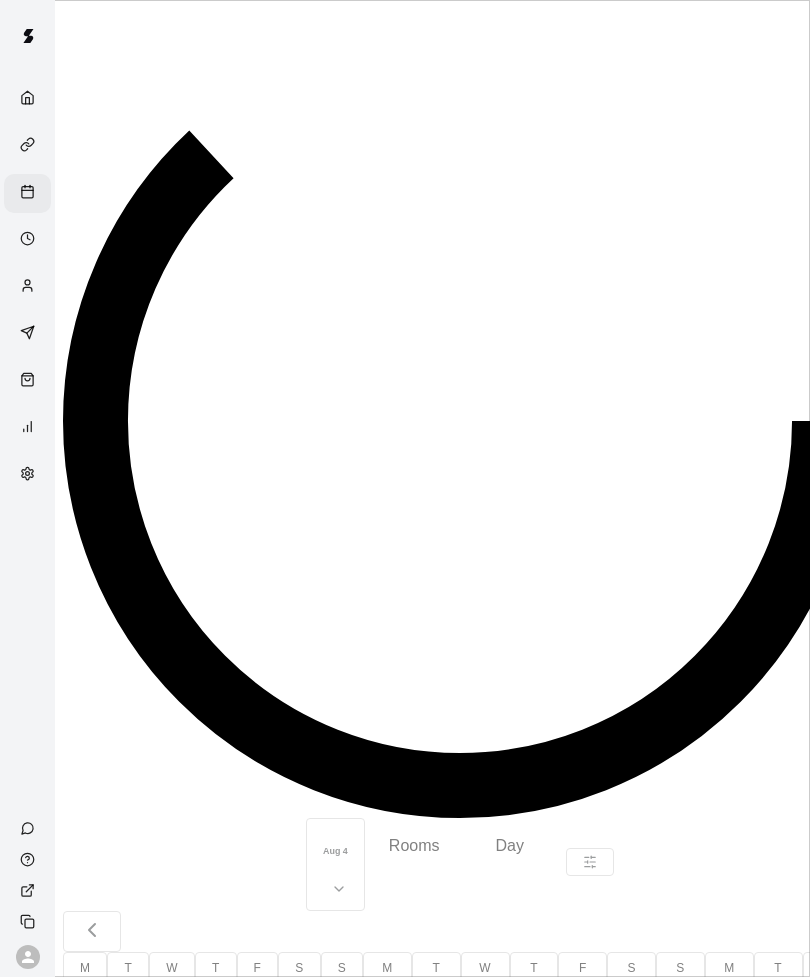 scroll, scrollTop: 0, scrollLeft: 8280, axis: horizontal 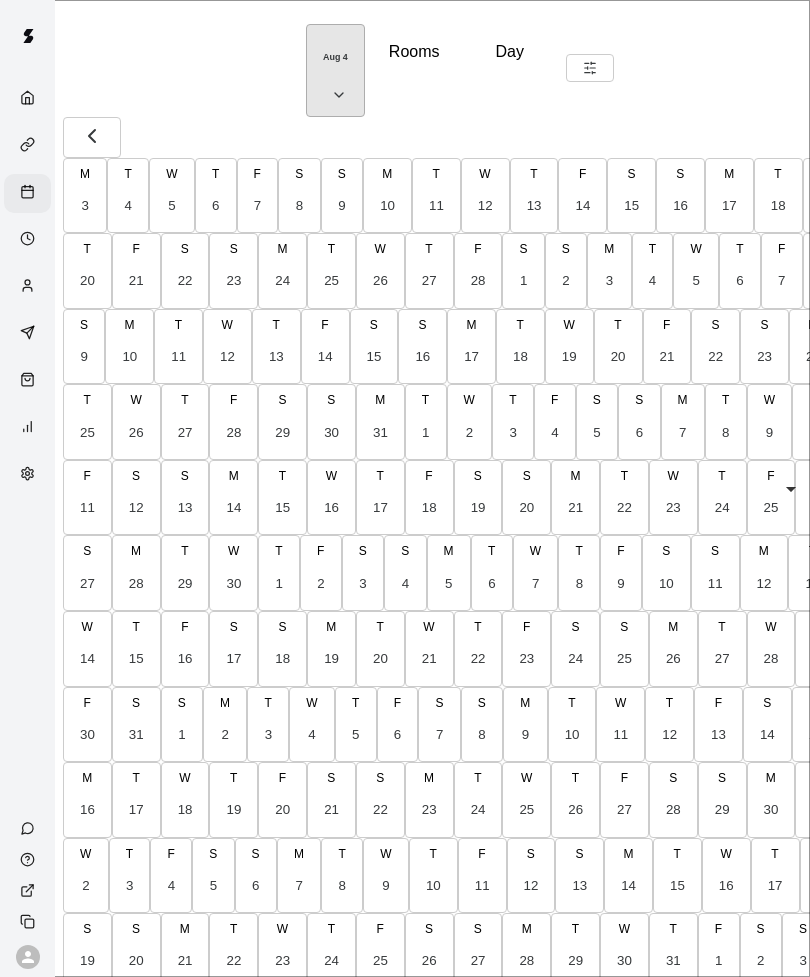 click on "Aug 4" at bounding box center [335, 57] 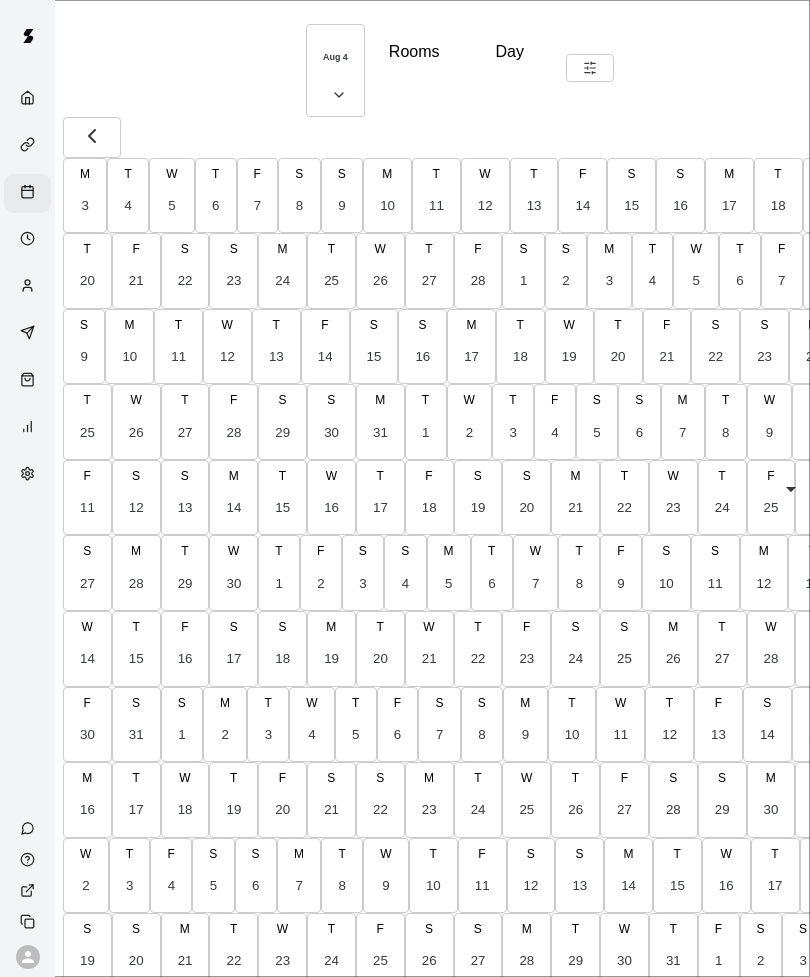 click on "18" at bounding box center (46, 1264) 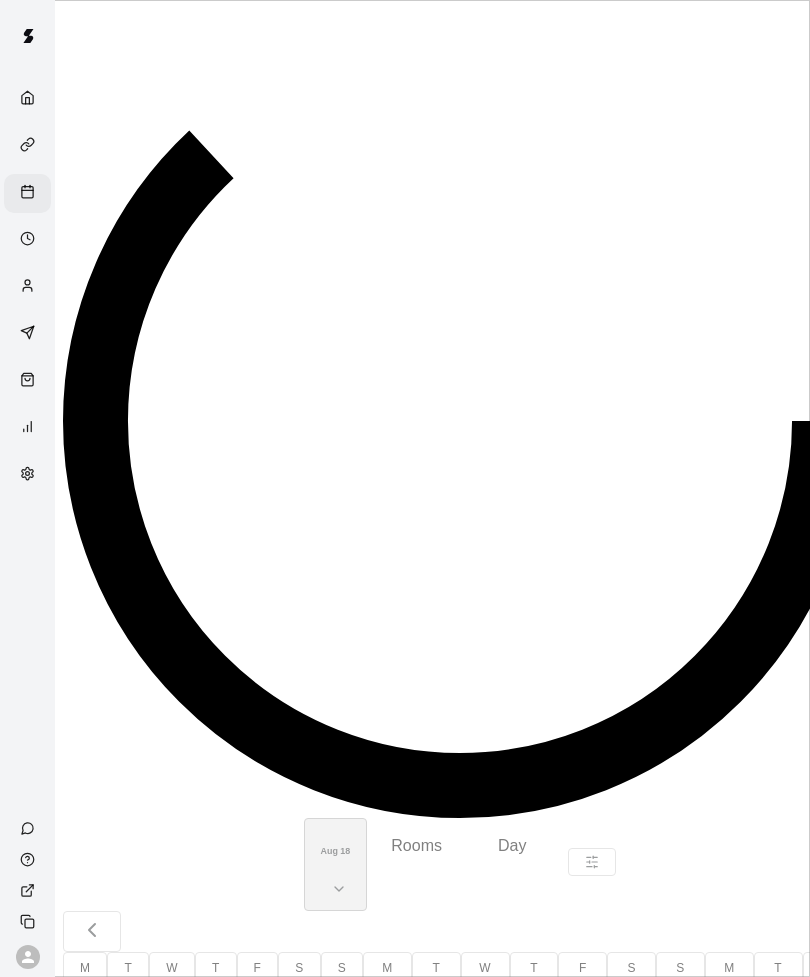 scroll, scrollTop: 0, scrollLeft: 8938, axis: horizontal 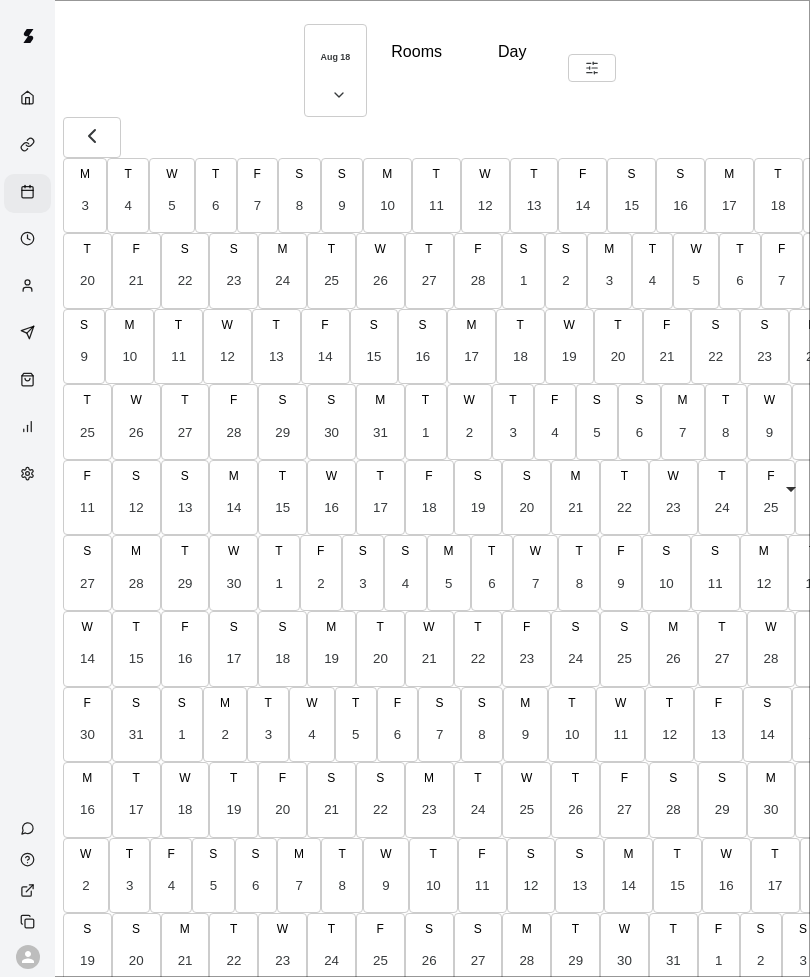 click on "T 19" at bounding box center [784, 1027] 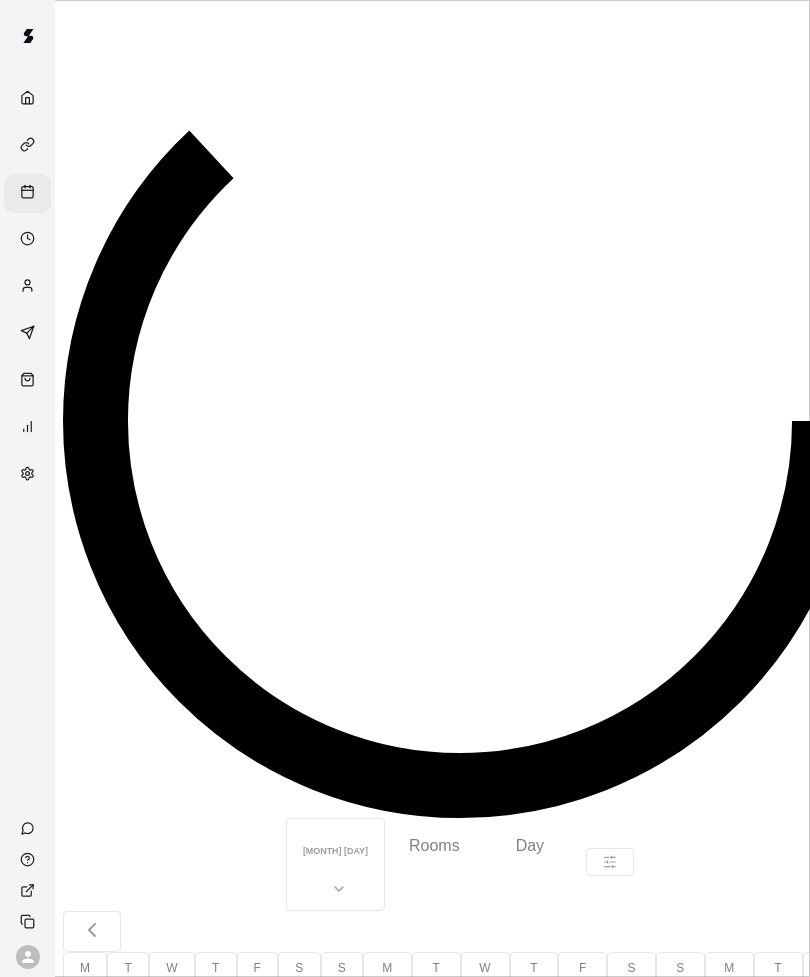 scroll, scrollTop: 0, scrollLeft: 8985, axis: horizontal 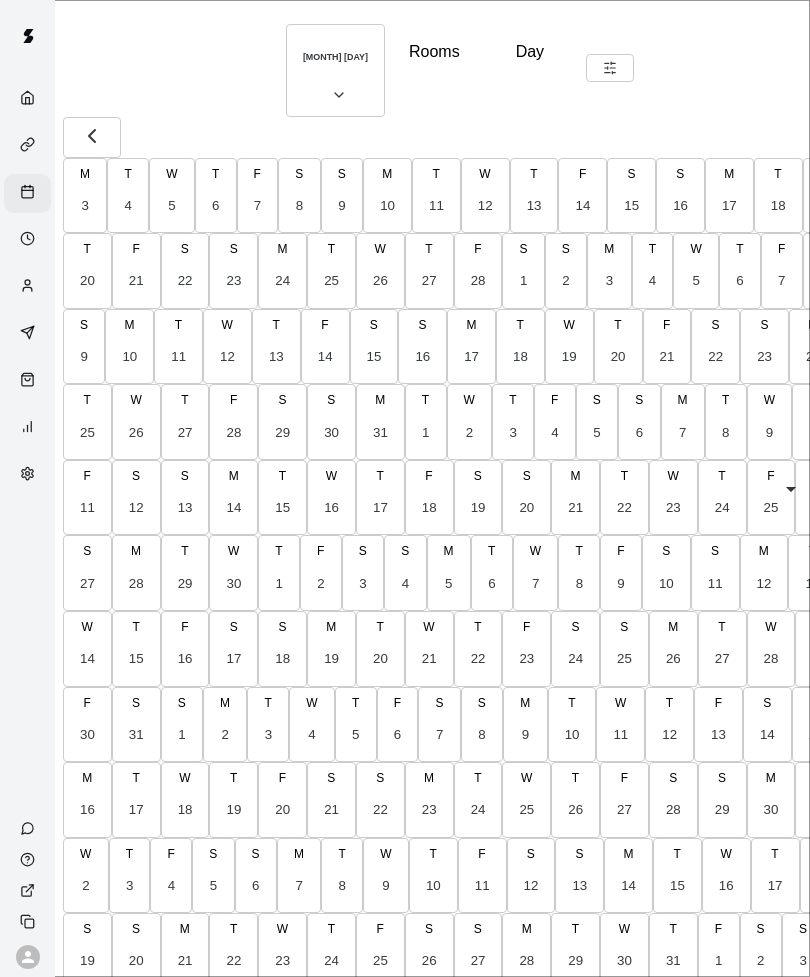 click on "M 18" at bounding box center (735, 1027) 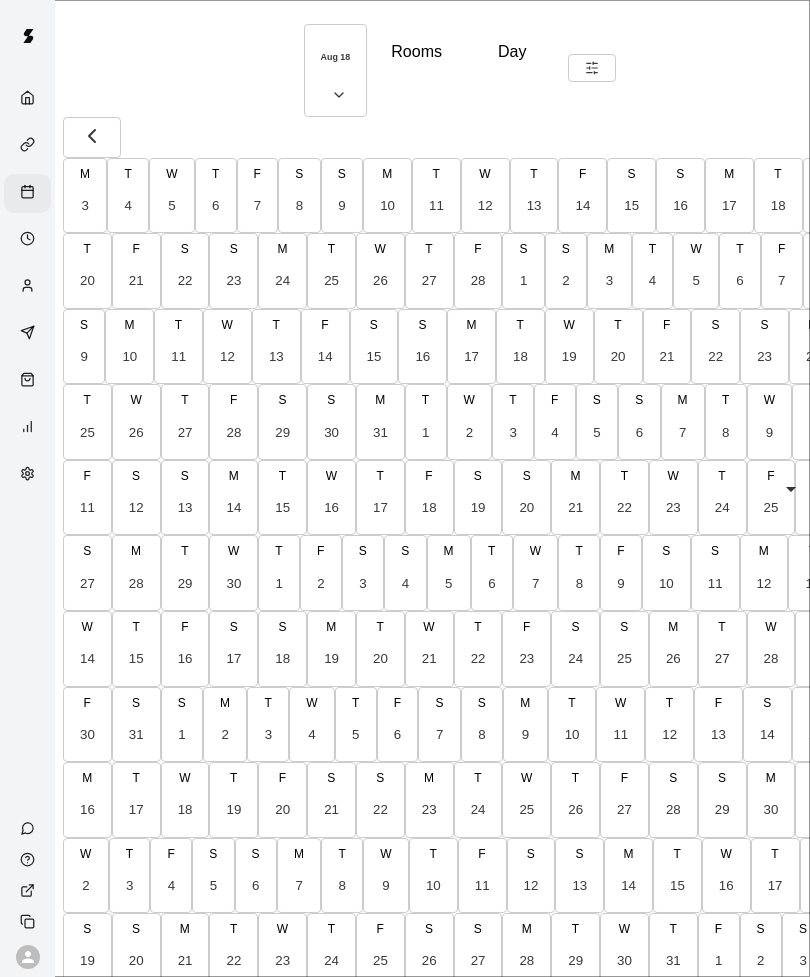 scroll, scrollTop: 0, scrollLeft: 8938, axis: horizontal 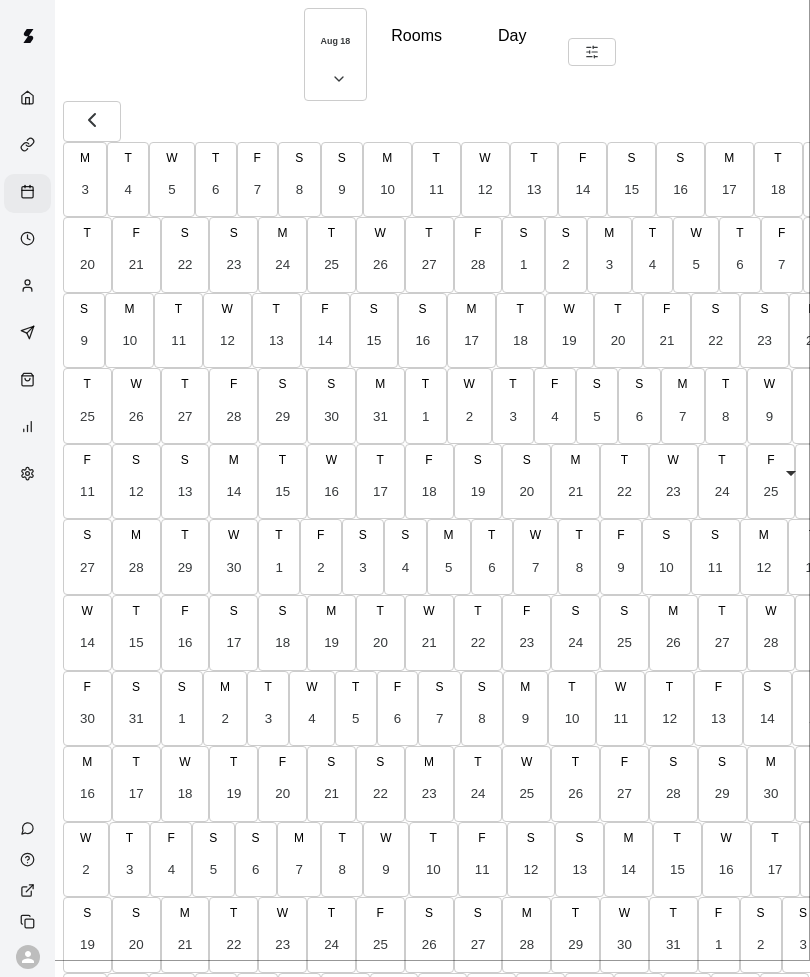 click on "S 23" at bounding box center [233, 1086] 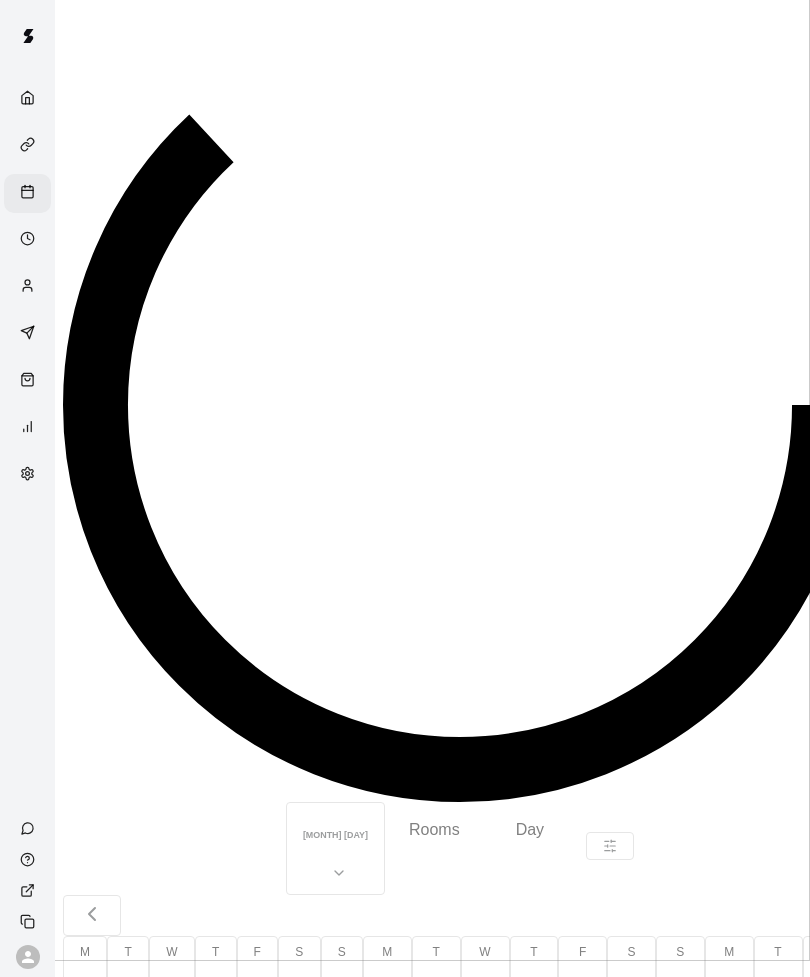 scroll, scrollTop: 0, scrollLeft: 9173, axis: horizontal 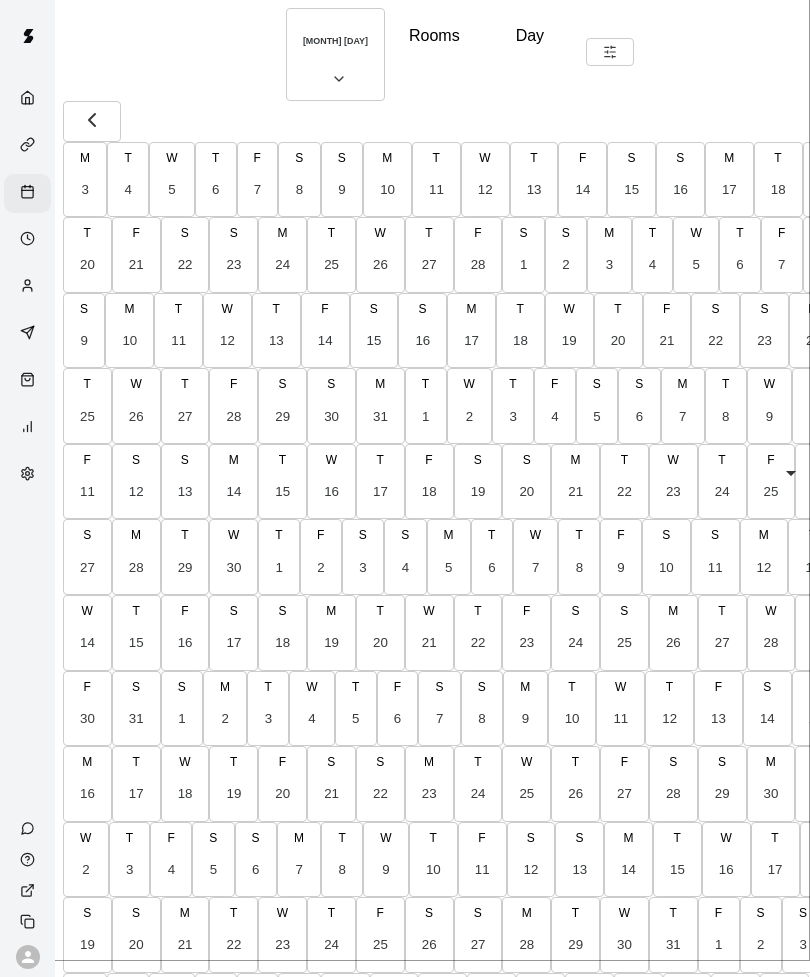 click on "30" at bounding box center (575, 1096) 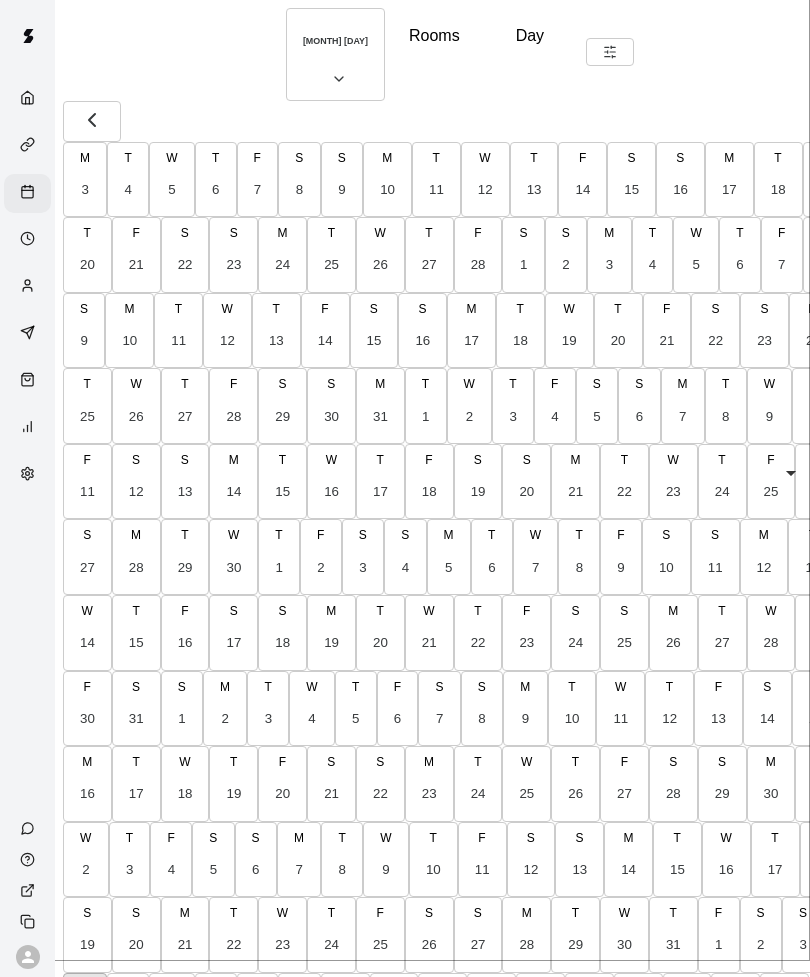 click on "M 4" at bounding box center (85, 1011) 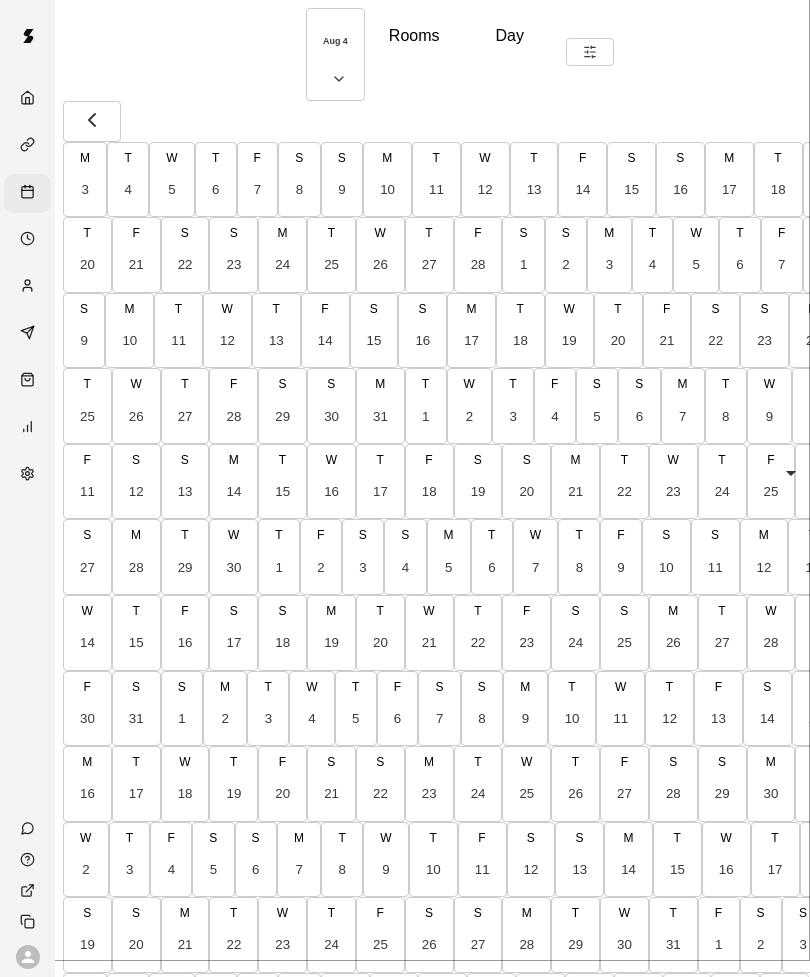 click 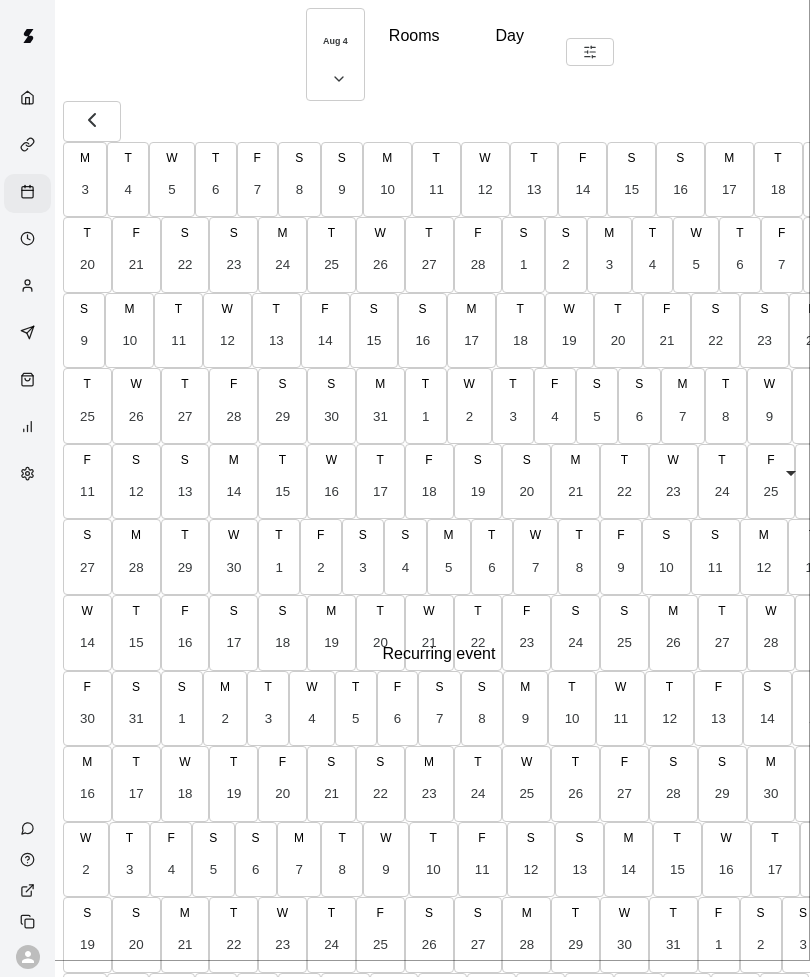 click at bounding box center (59, 1115) 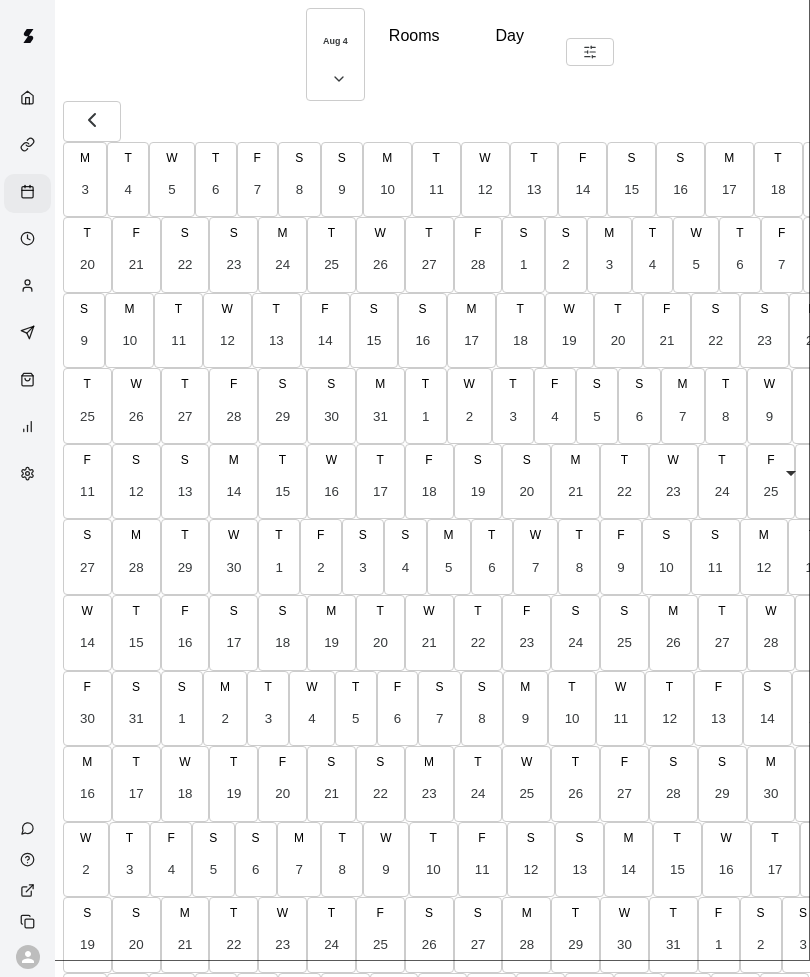 click 